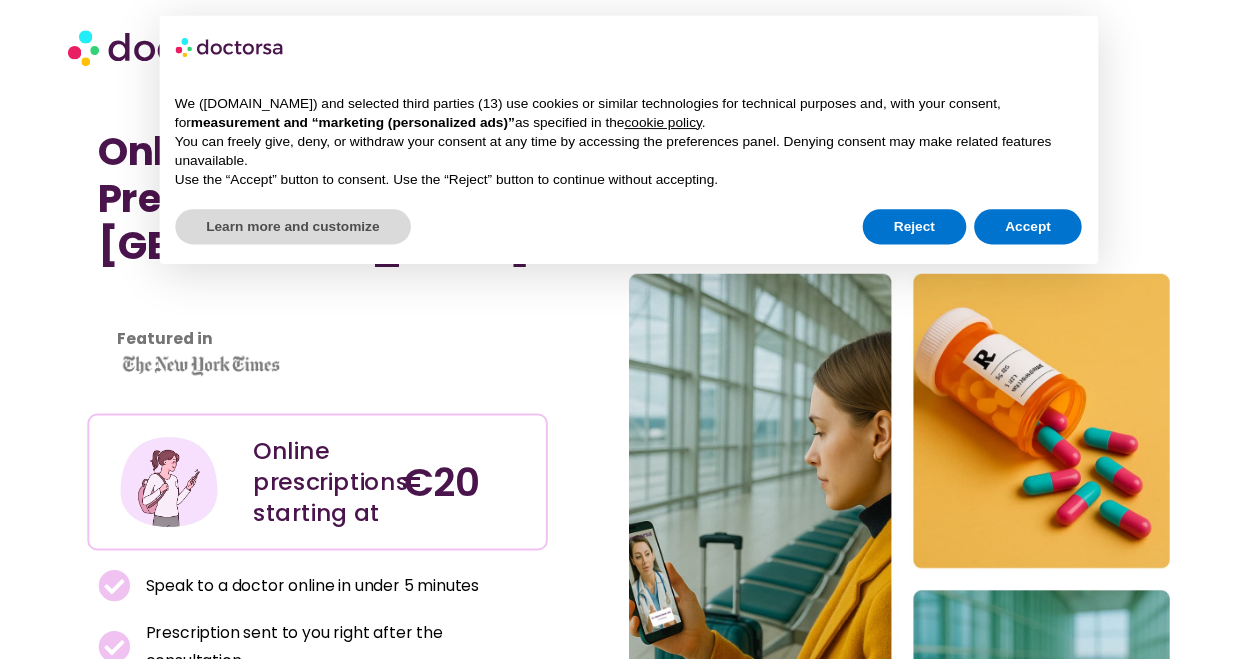 scroll, scrollTop: 0, scrollLeft: 0, axis: both 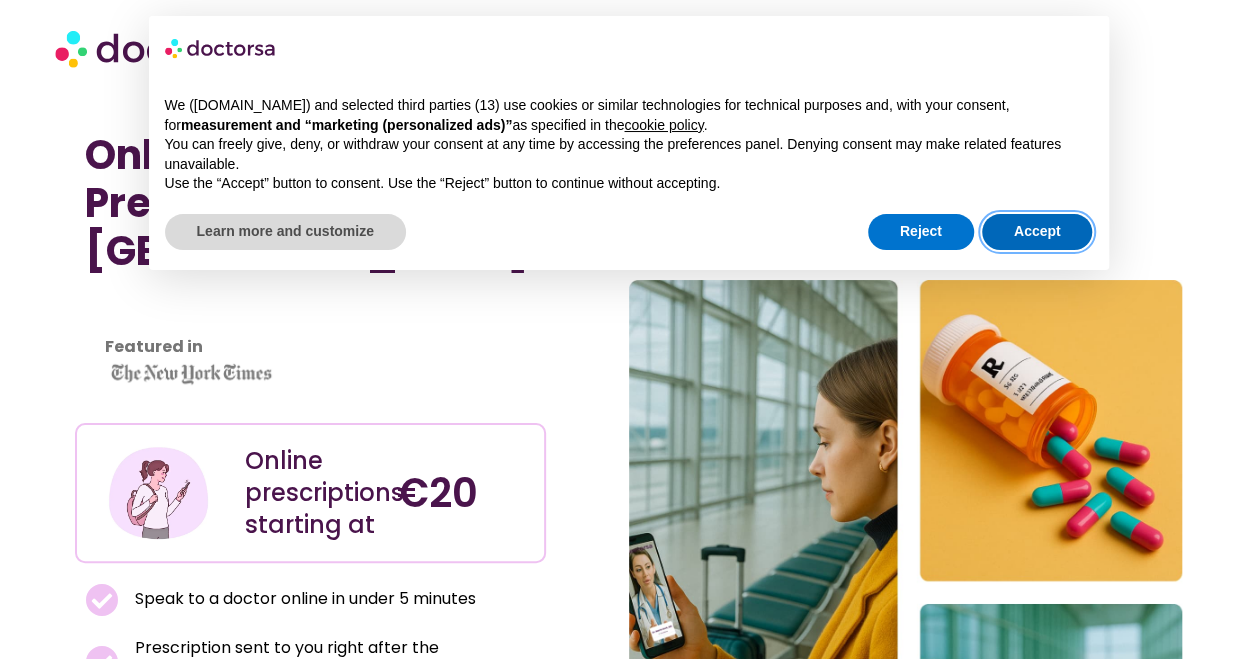 click on "Accept" at bounding box center [1037, 232] 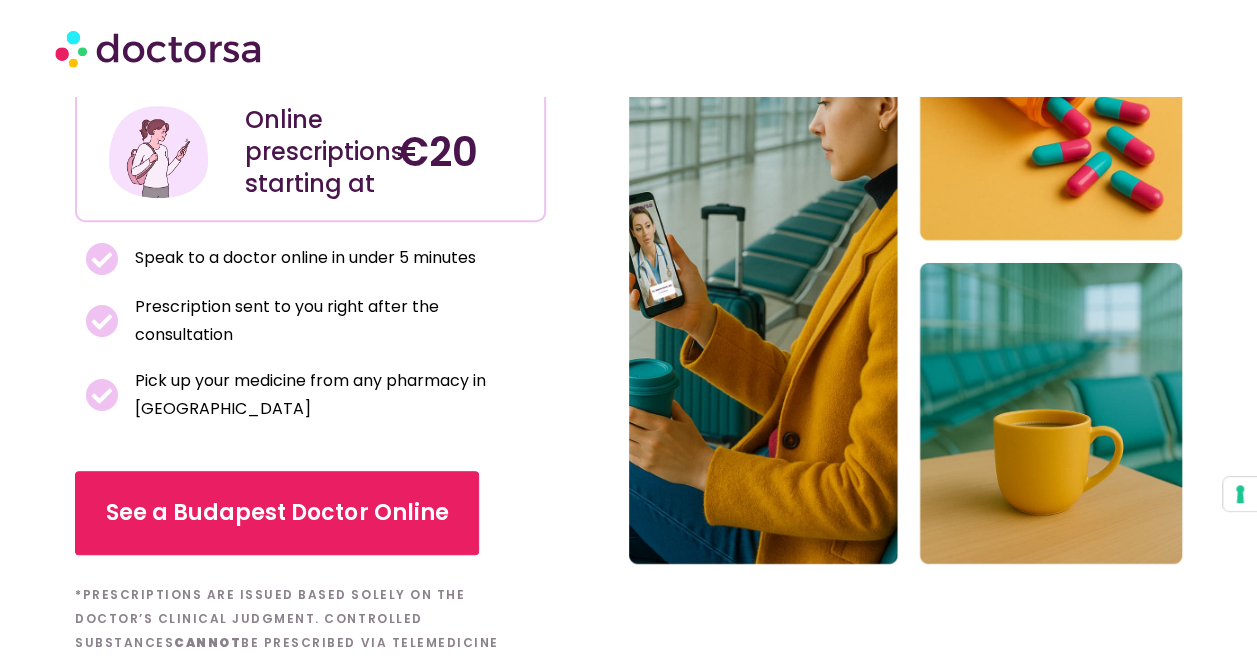 scroll, scrollTop: 342, scrollLeft: 0, axis: vertical 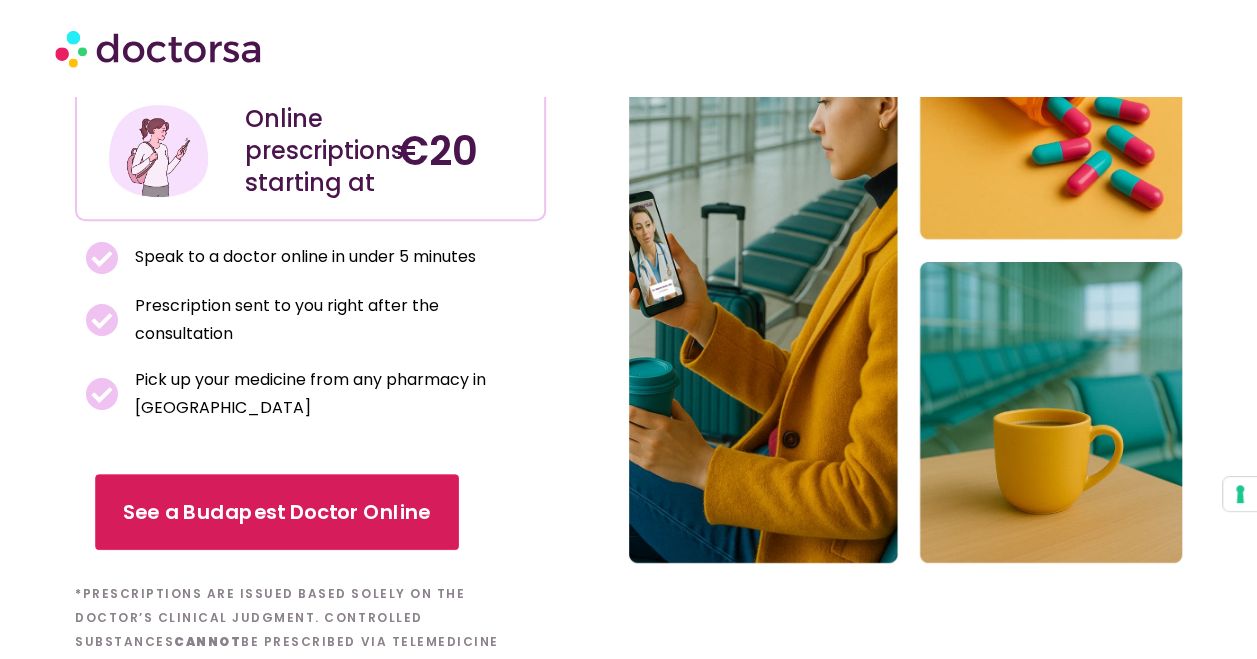 click on "See a Budapest Doctor Online" at bounding box center (278, 512) 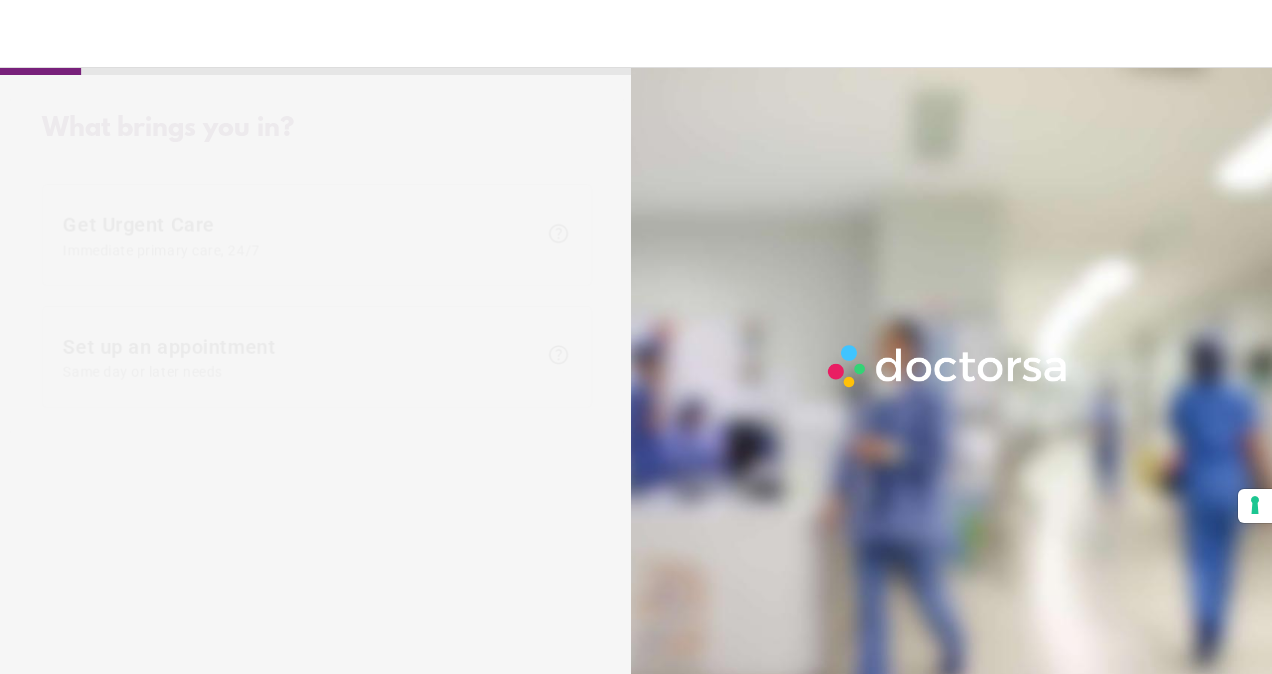 scroll, scrollTop: 0, scrollLeft: 0, axis: both 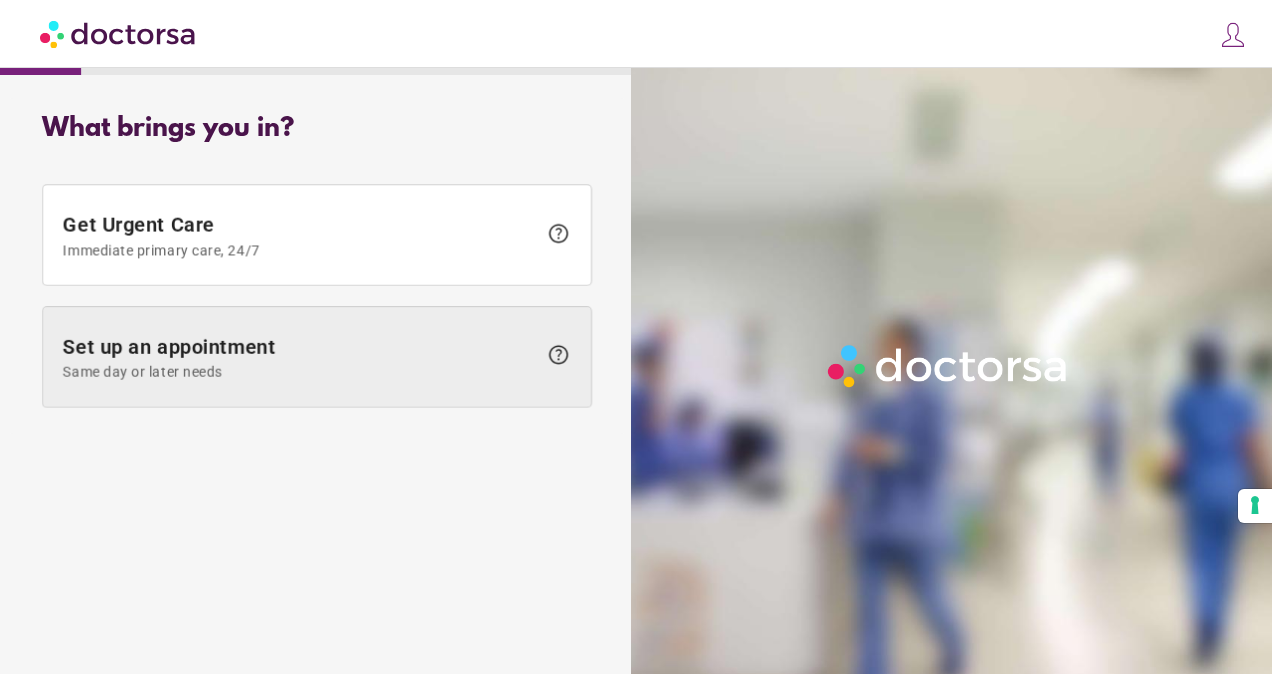 click on "Set up an appointment
Same day or later needs" at bounding box center (300, 357) 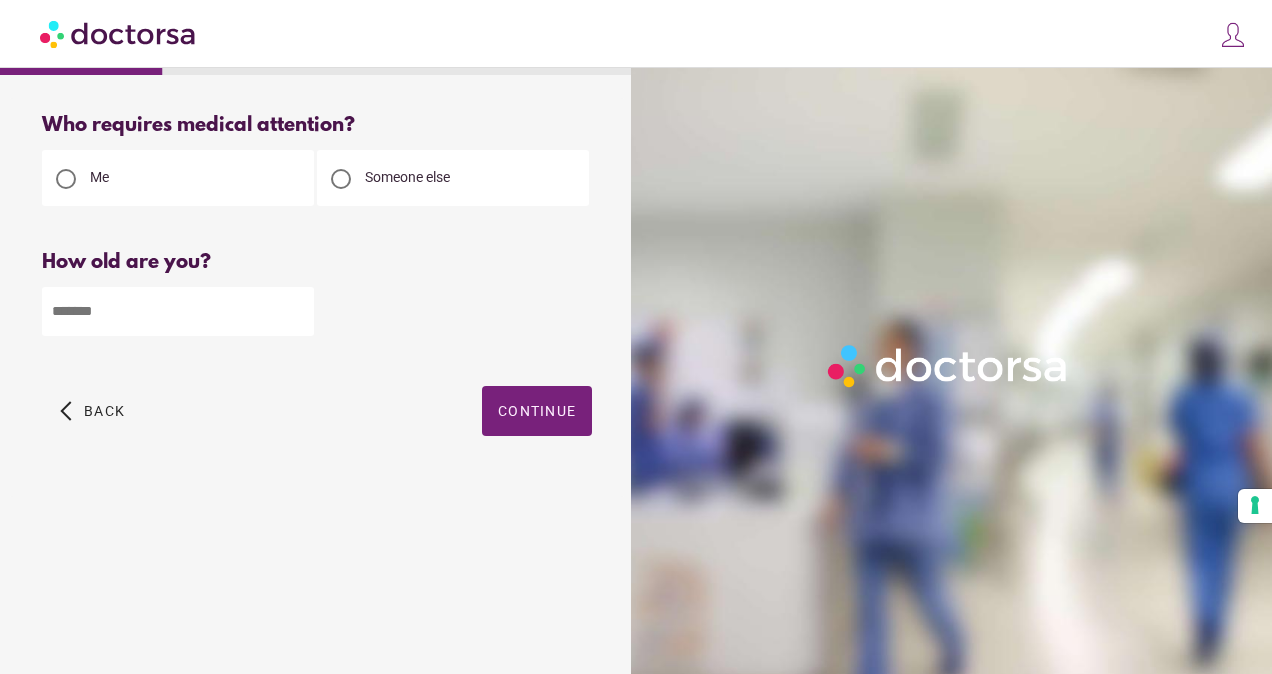 click at bounding box center (178, 311) 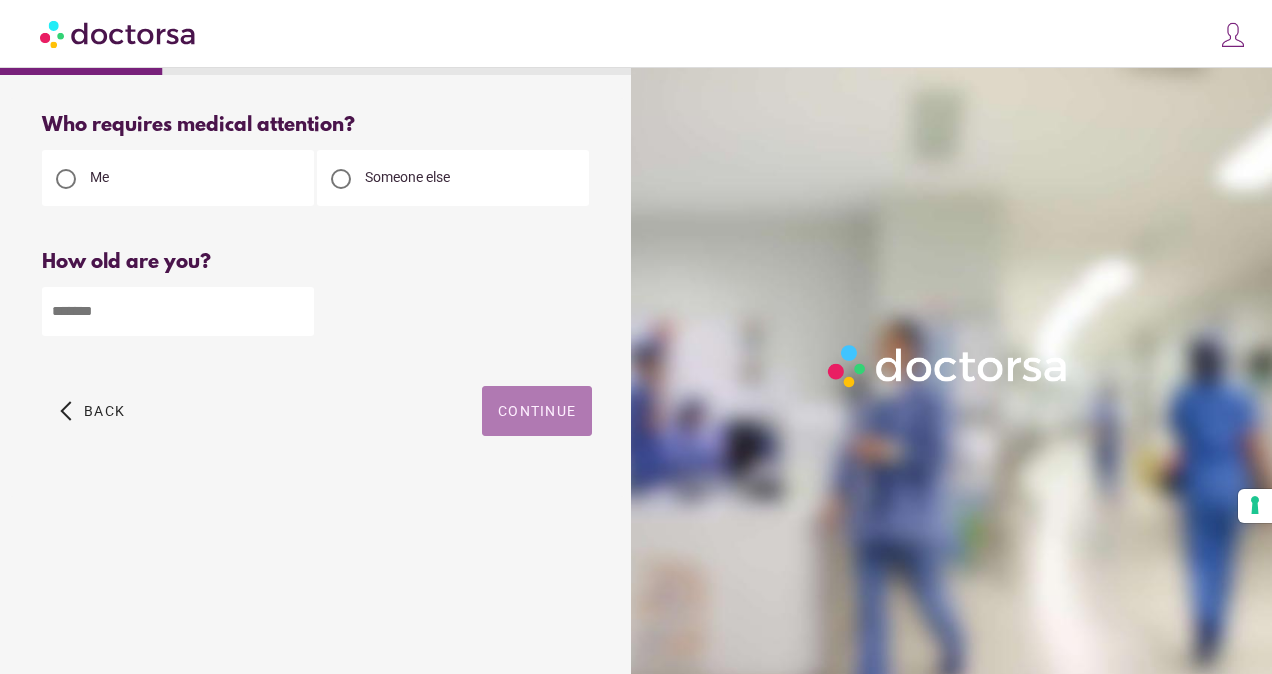 click on "Continue" at bounding box center [537, 411] 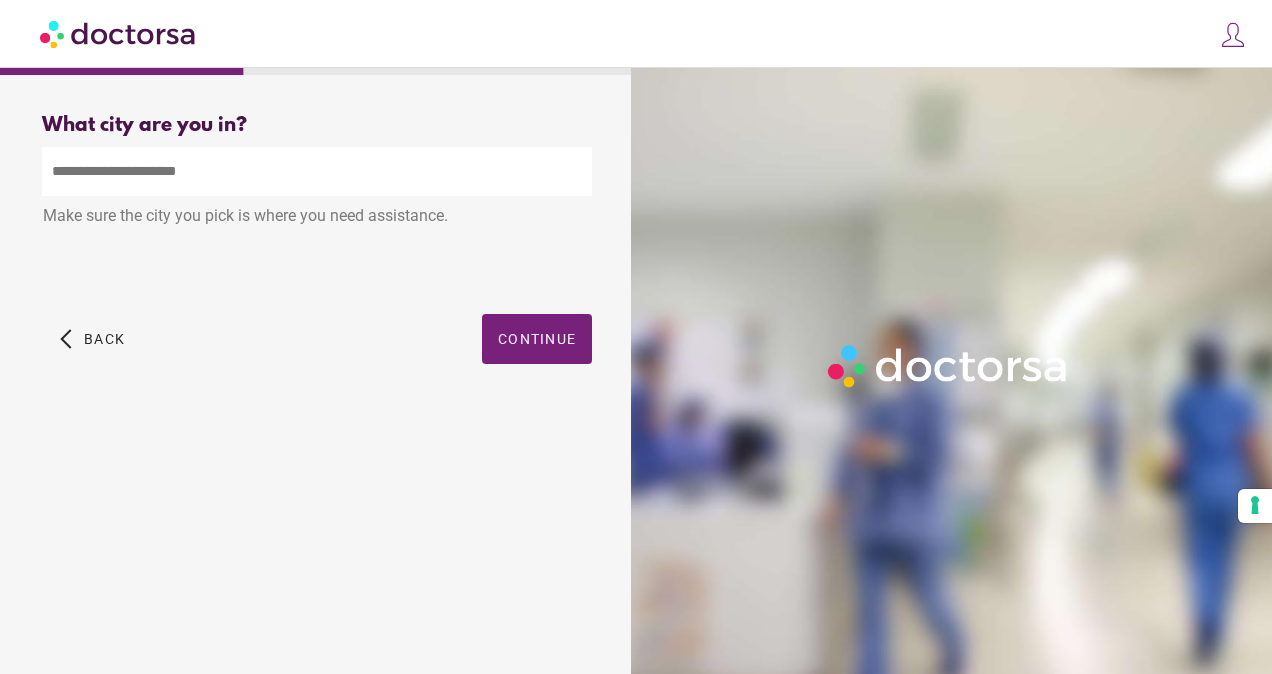 click at bounding box center [317, 171] 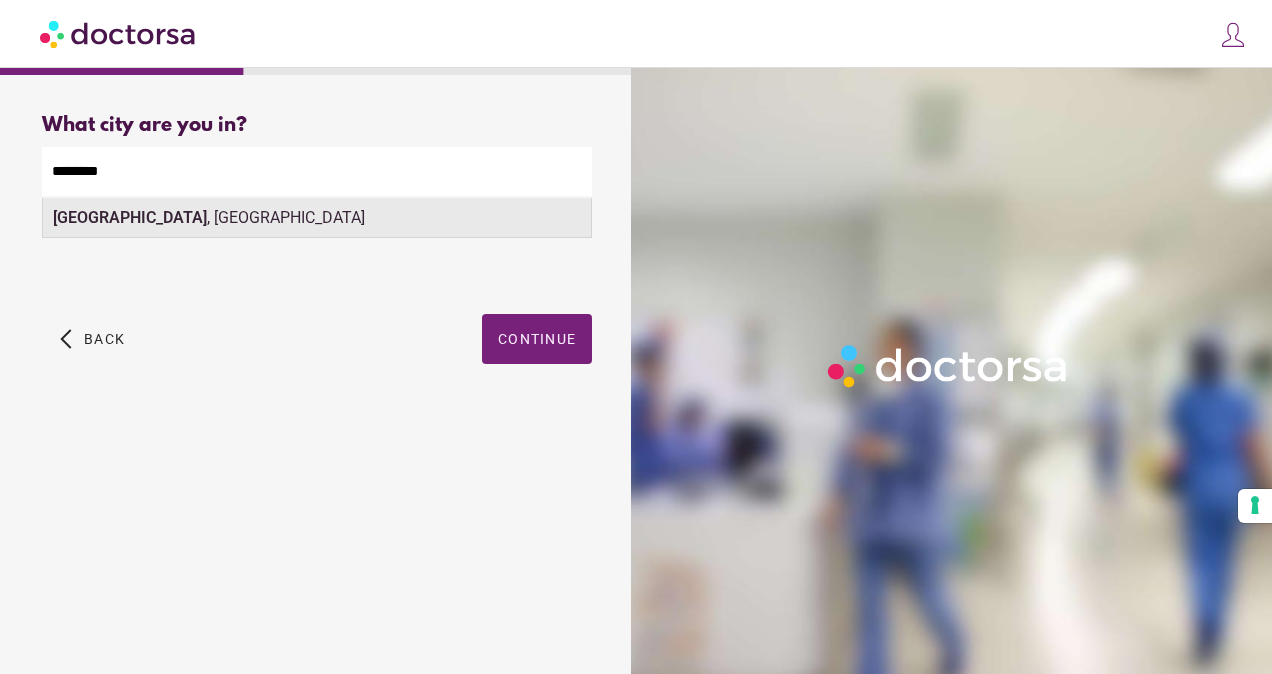 click on "Budapest , Hungary" at bounding box center [317, 218] 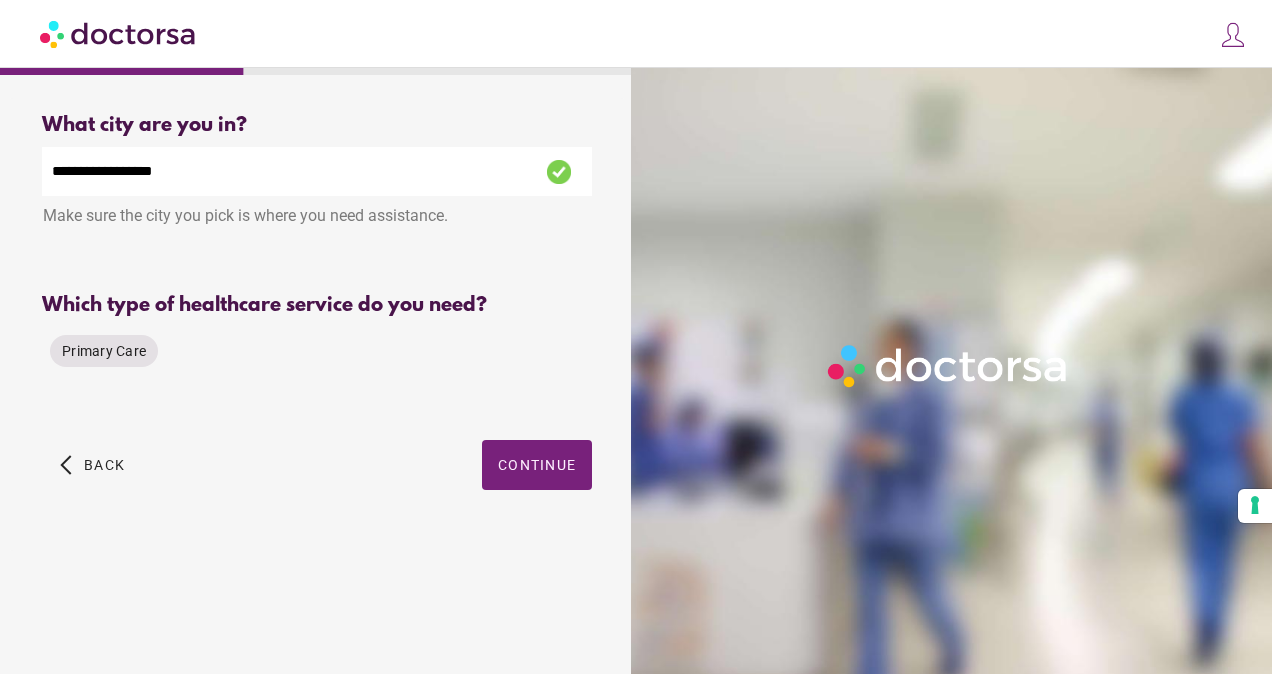 click on "Primary Care" at bounding box center [317, 351] 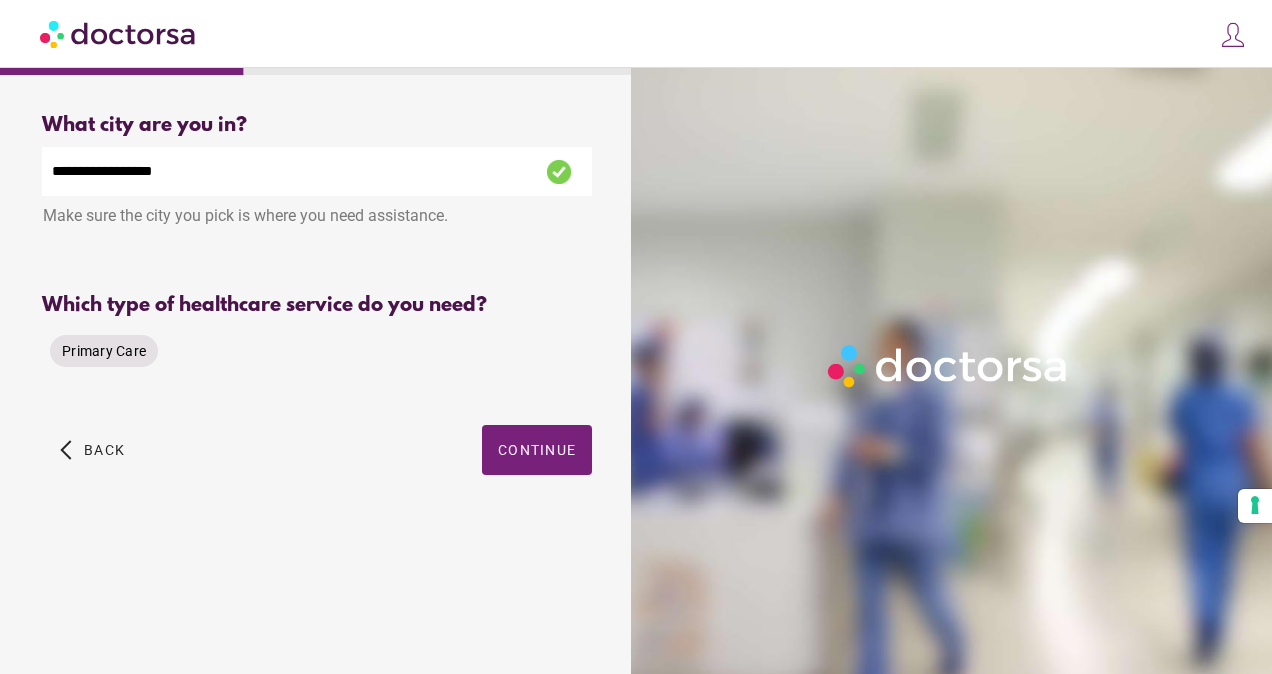 click on "Primary Care" at bounding box center (104, 351) 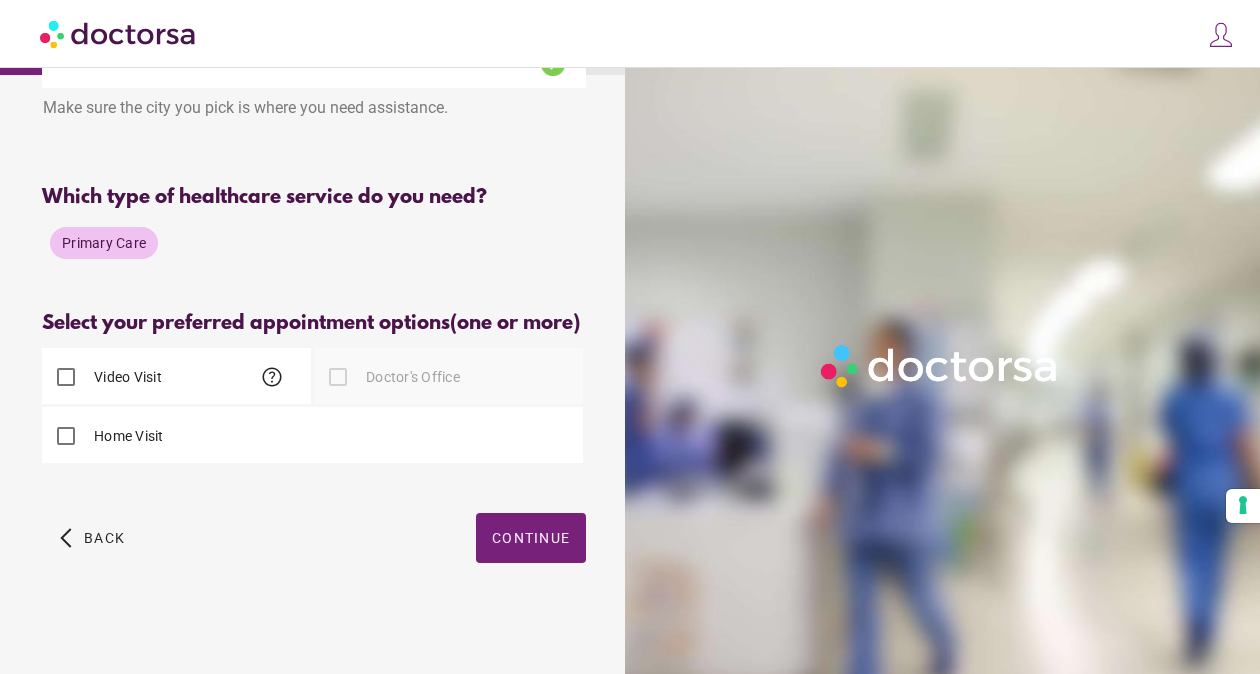 scroll, scrollTop: 126, scrollLeft: 0, axis: vertical 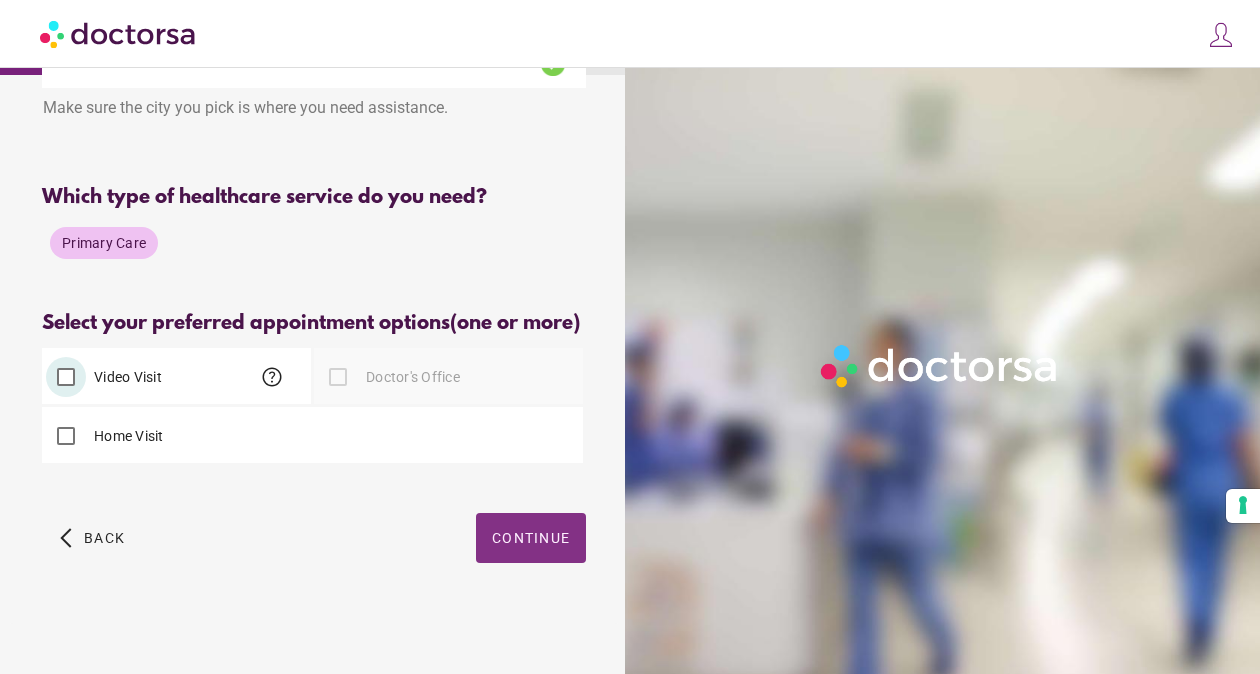 click at bounding box center (531, 538) 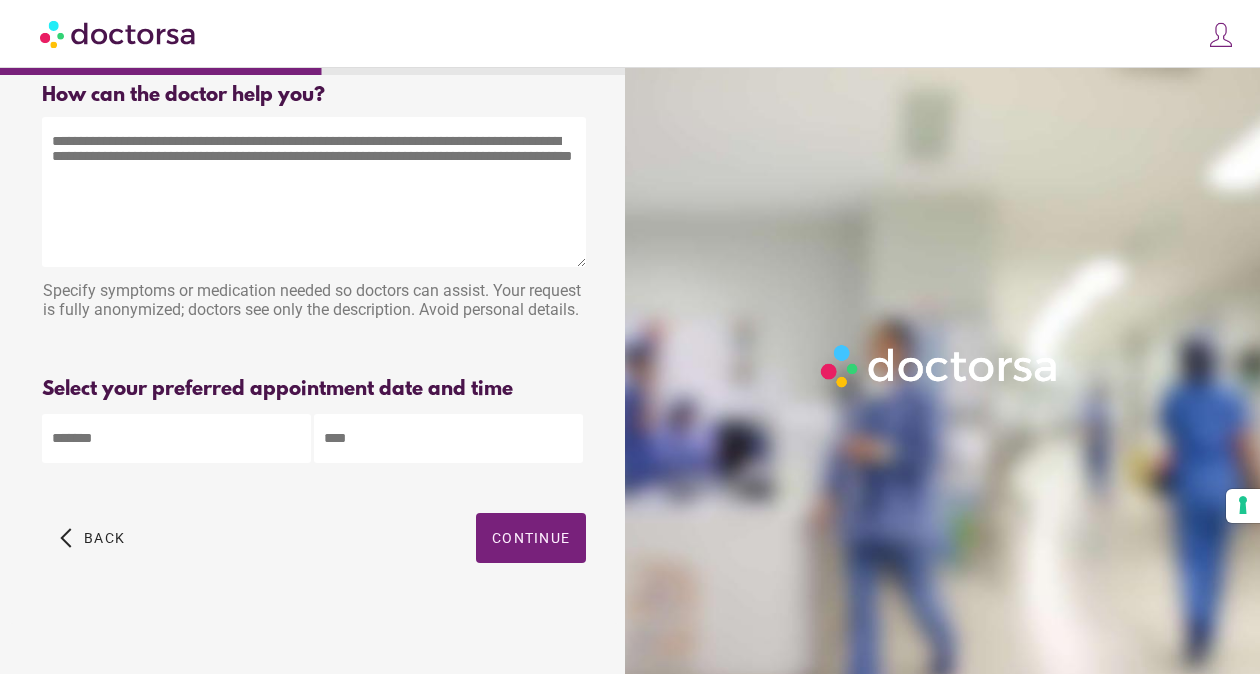 scroll, scrollTop: 54, scrollLeft: 0, axis: vertical 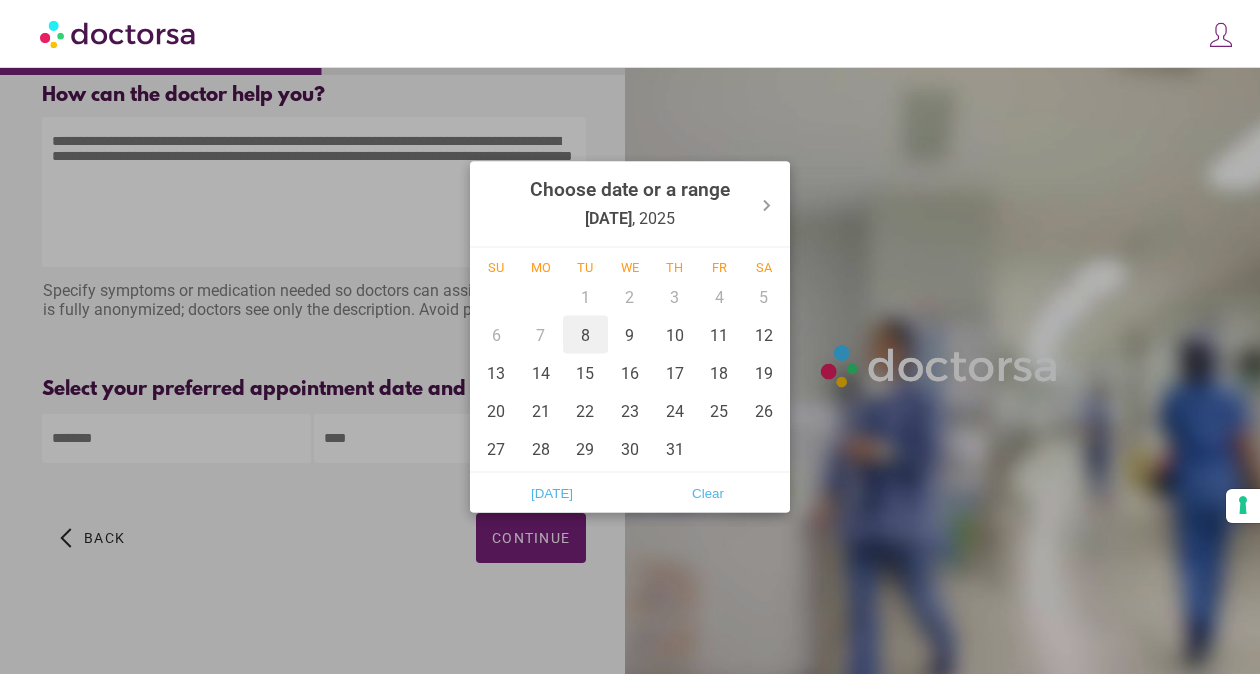 click on "8" at bounding box center [585, 335] 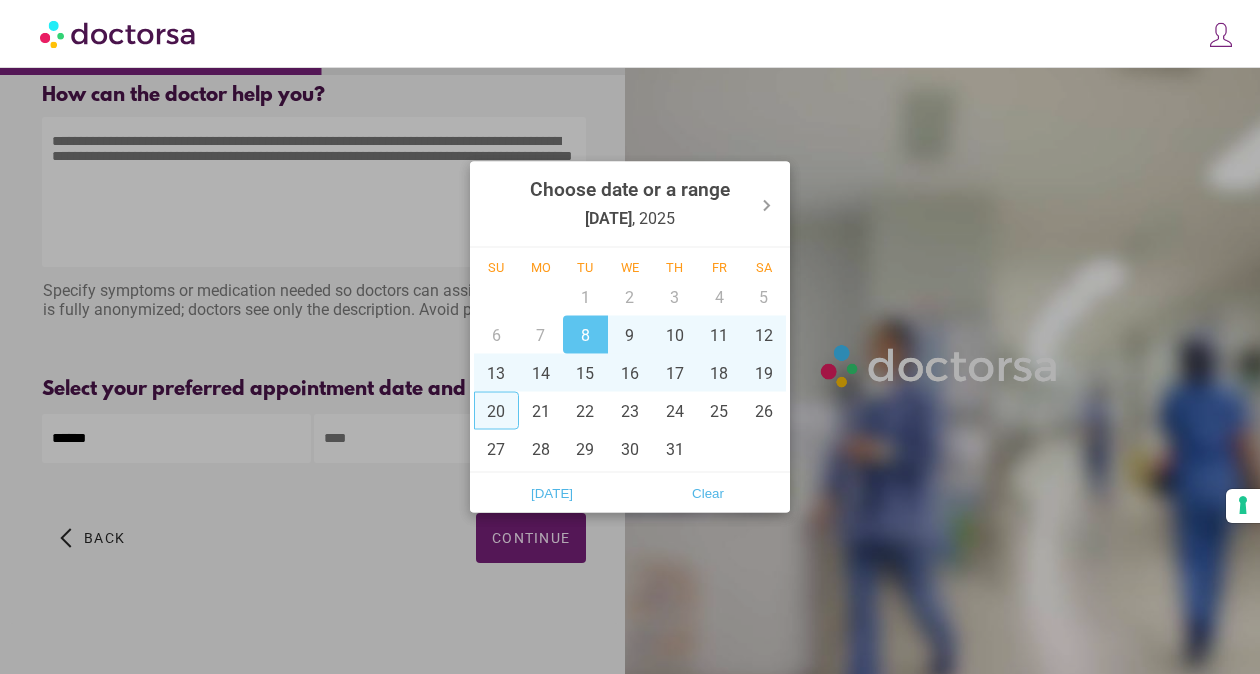 click at bounding box center (630, 337) 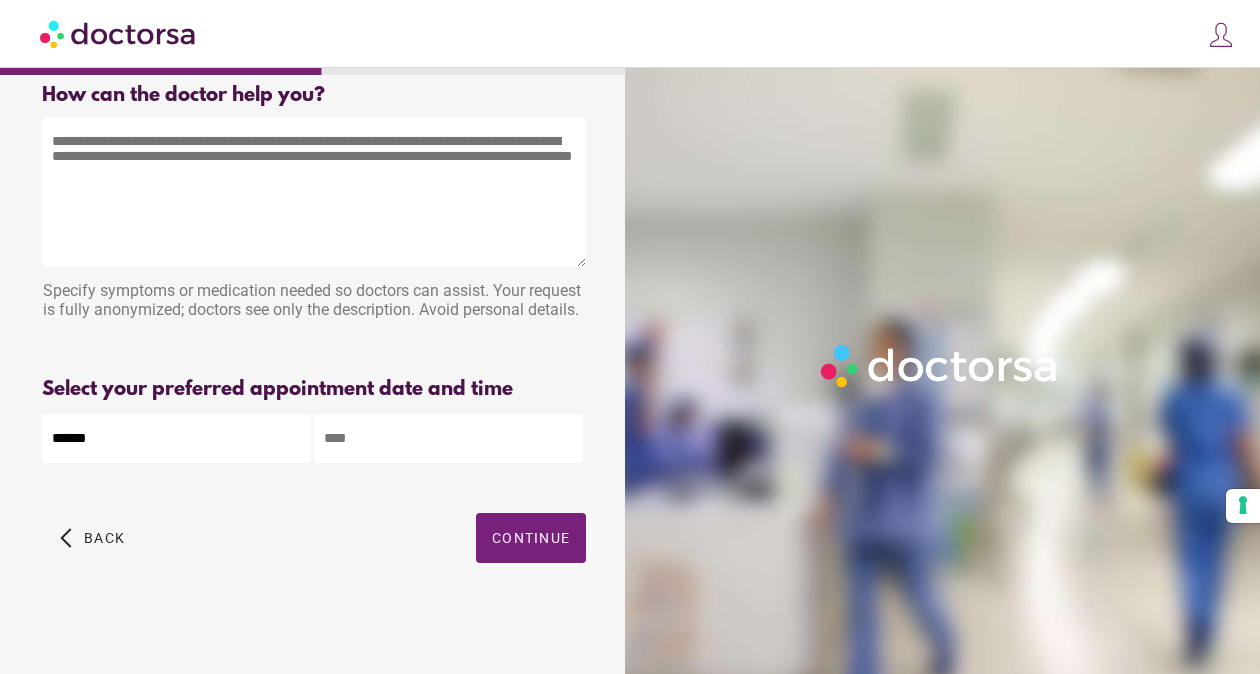 click at bounding box center (448, 438) 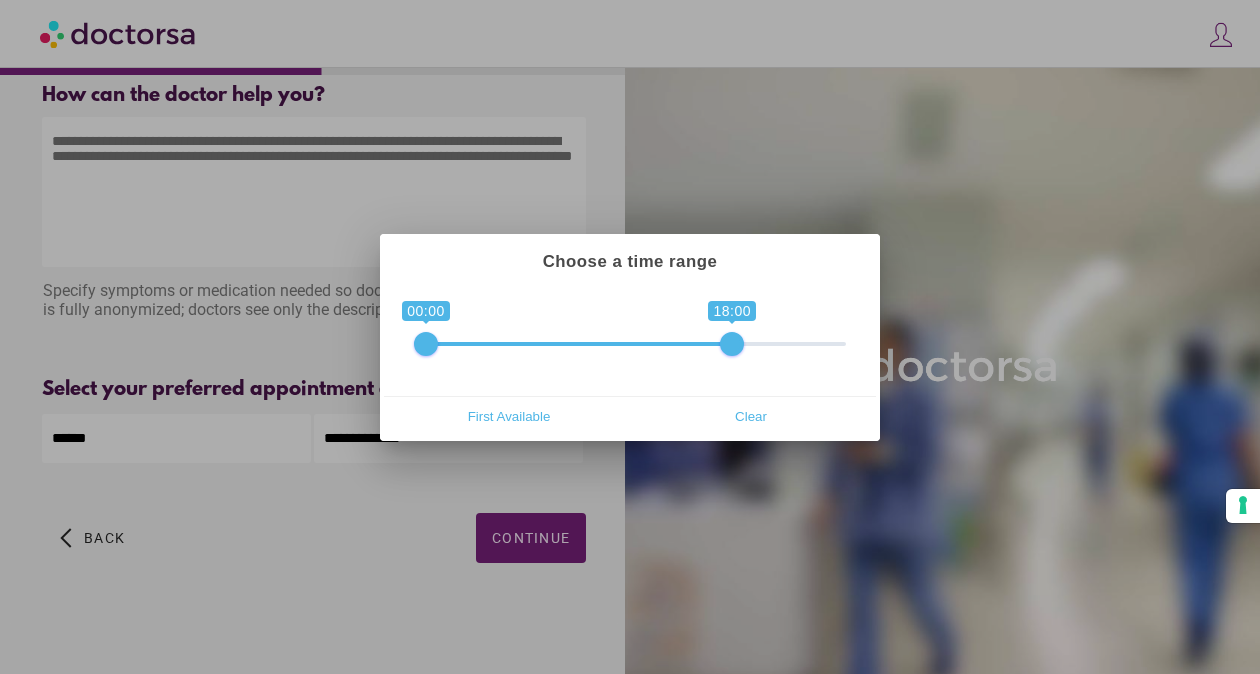 drag, startPoint x: 826, startPoint y: 344, endPoint x: 720, endPoint y: 354, distance: 106.47065 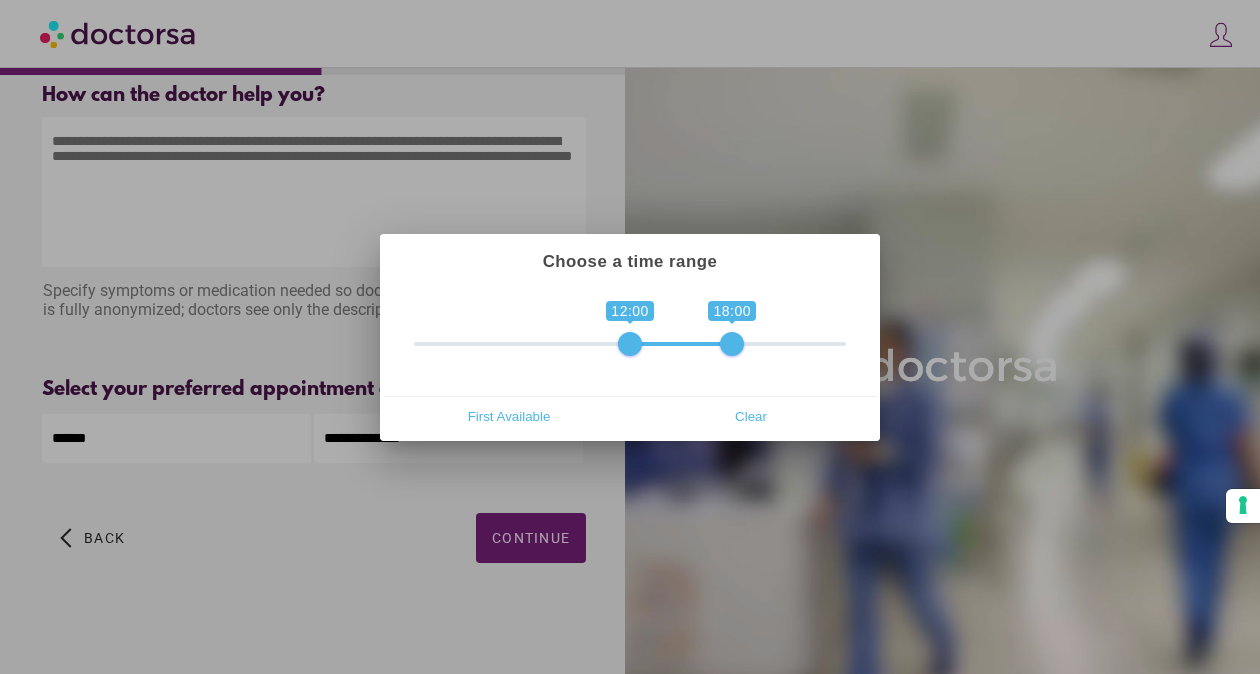 drag, startPoint x: 428, startPoint y: 344, endPoint x: 620, endPoint y: 343, distance: 192.00261 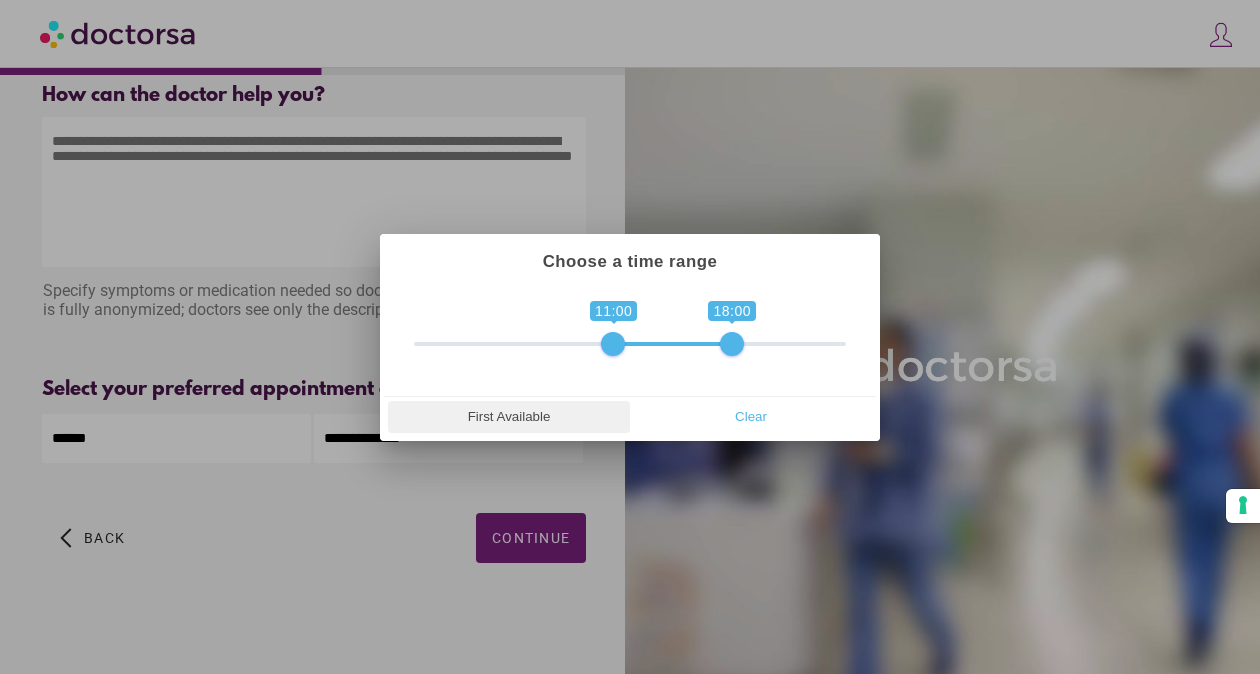 click on "First Available" at bounding box center [509, 417] 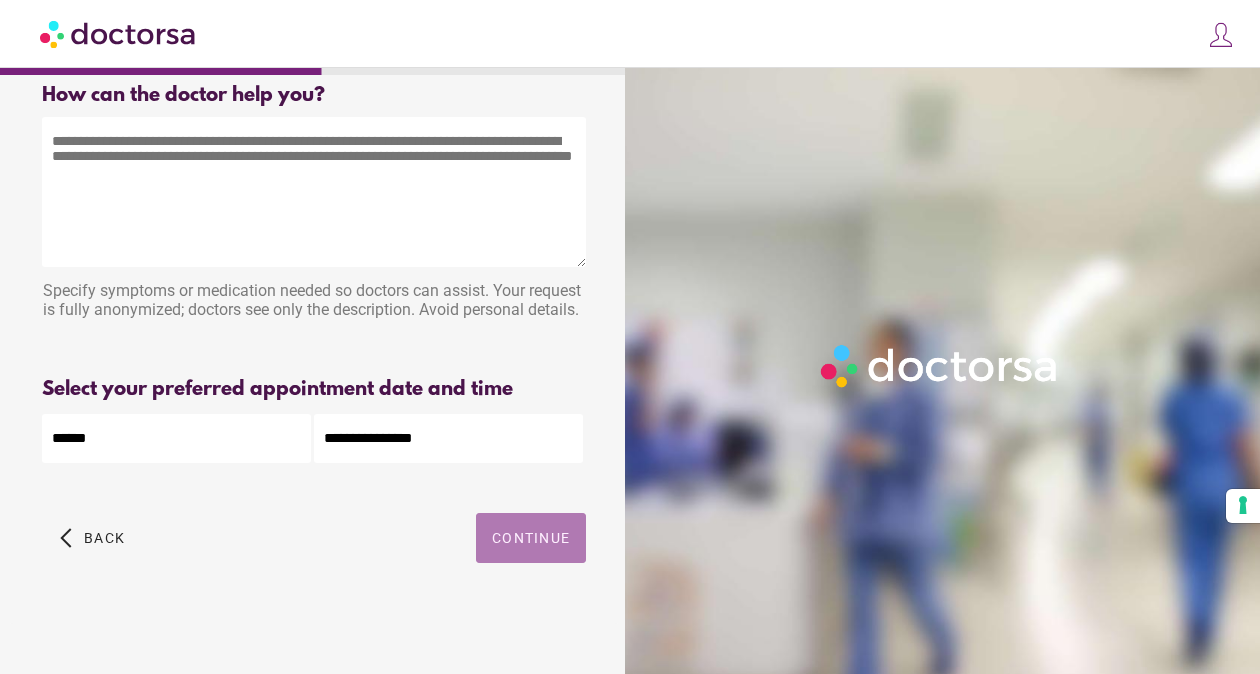 click at bounding box center [531, 538] 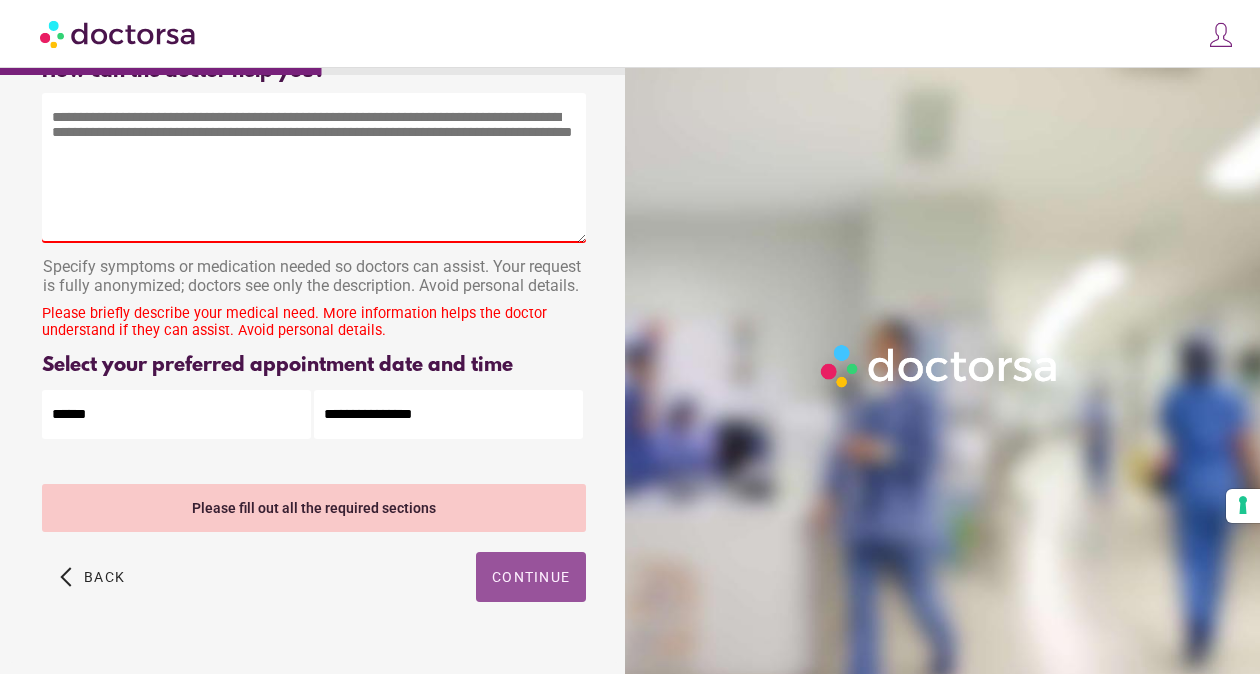click at bounding box center [314, 168] 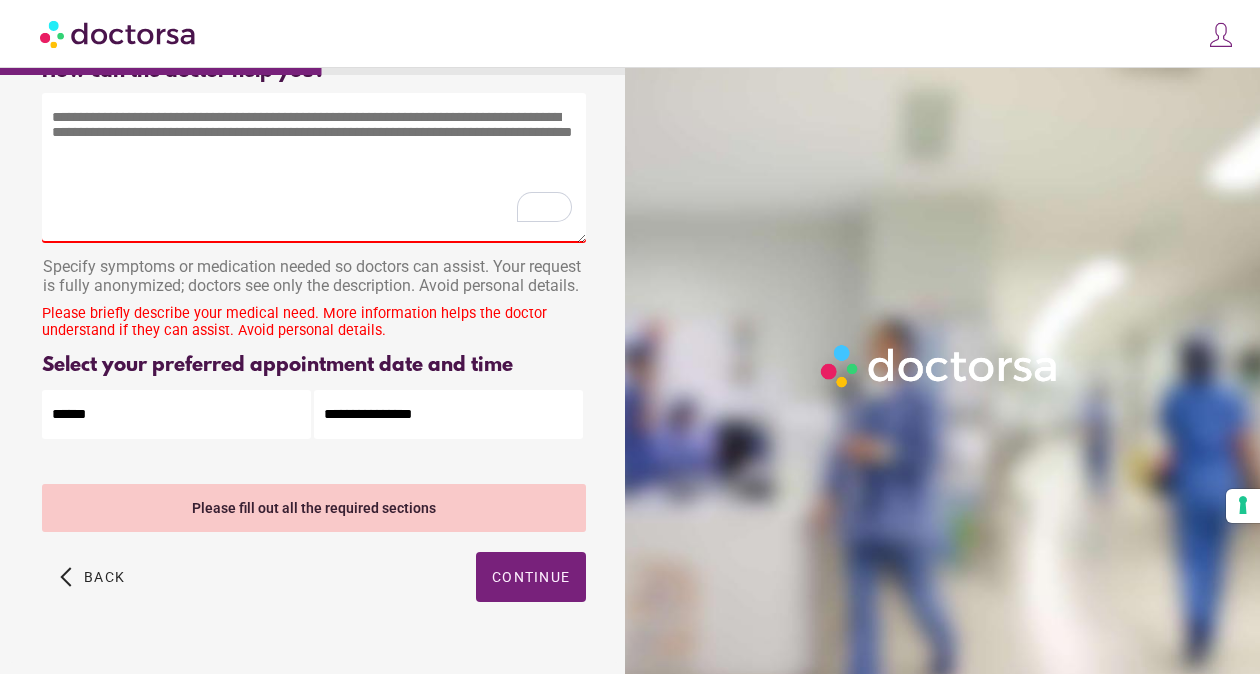 drag, startPoint x: 186, startPoint y: 214, endPoint x: 55, endPoint y: 124, distance: 158.93709 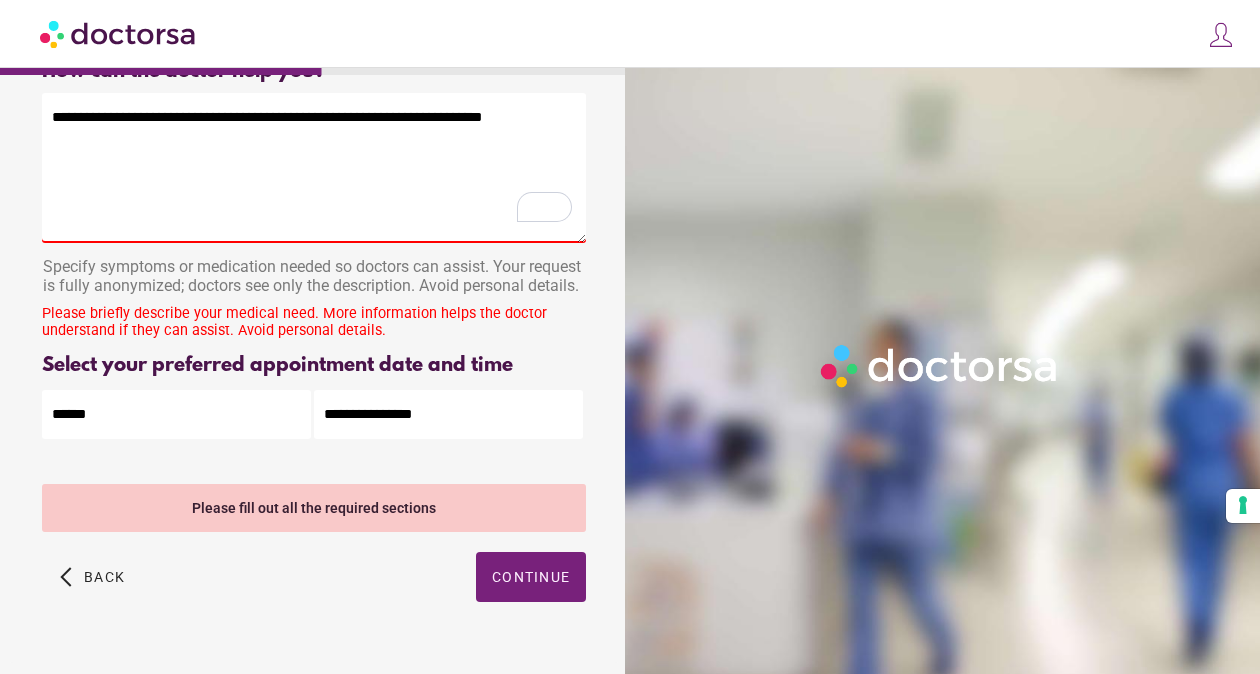 drag, startPoint x: 426, startPoint y: 114, endPoint x: 374, endPoint y: 114, distance: 52 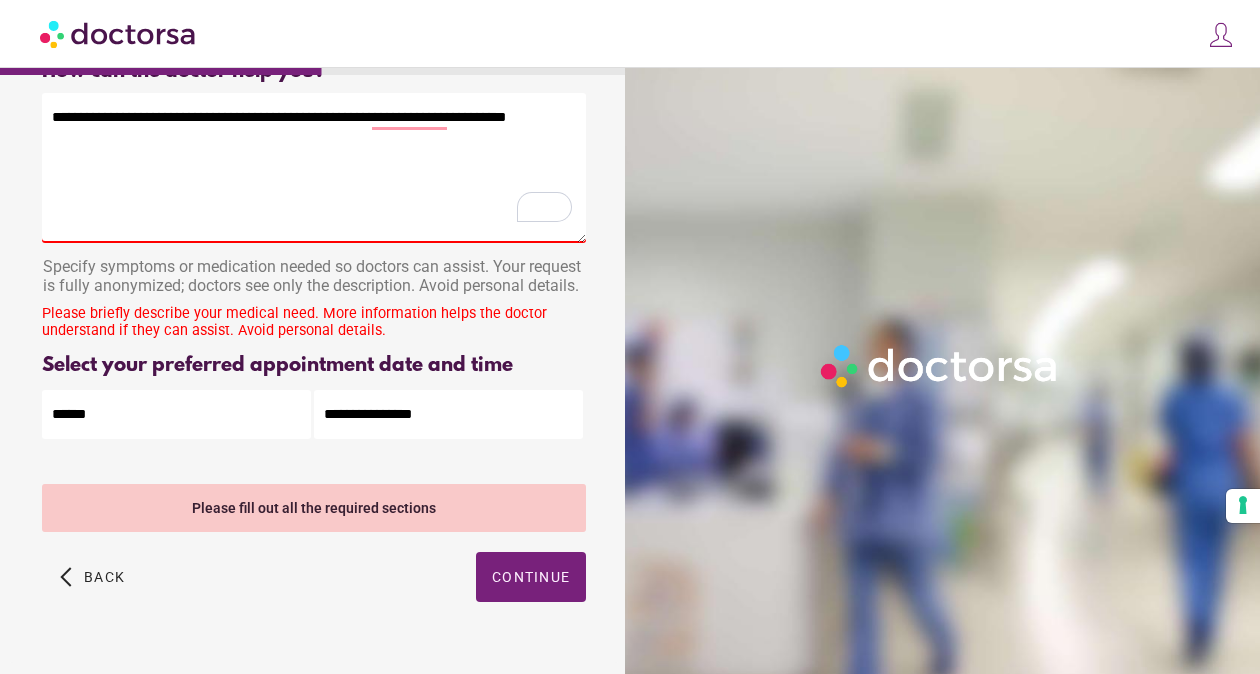 click on "**********" at bounding box center (314, 168) 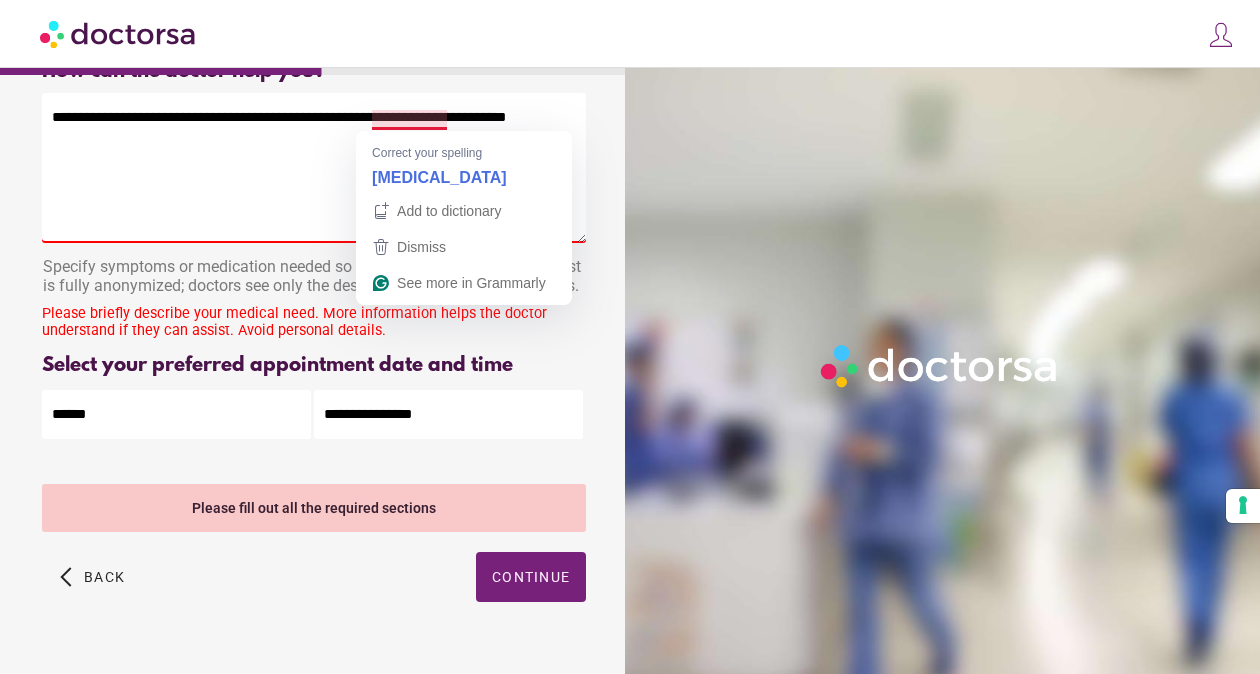 drag, startPoint x: 444, startPoint y: 115, endPoint x: 379, endPoint y: 115, distance: 65 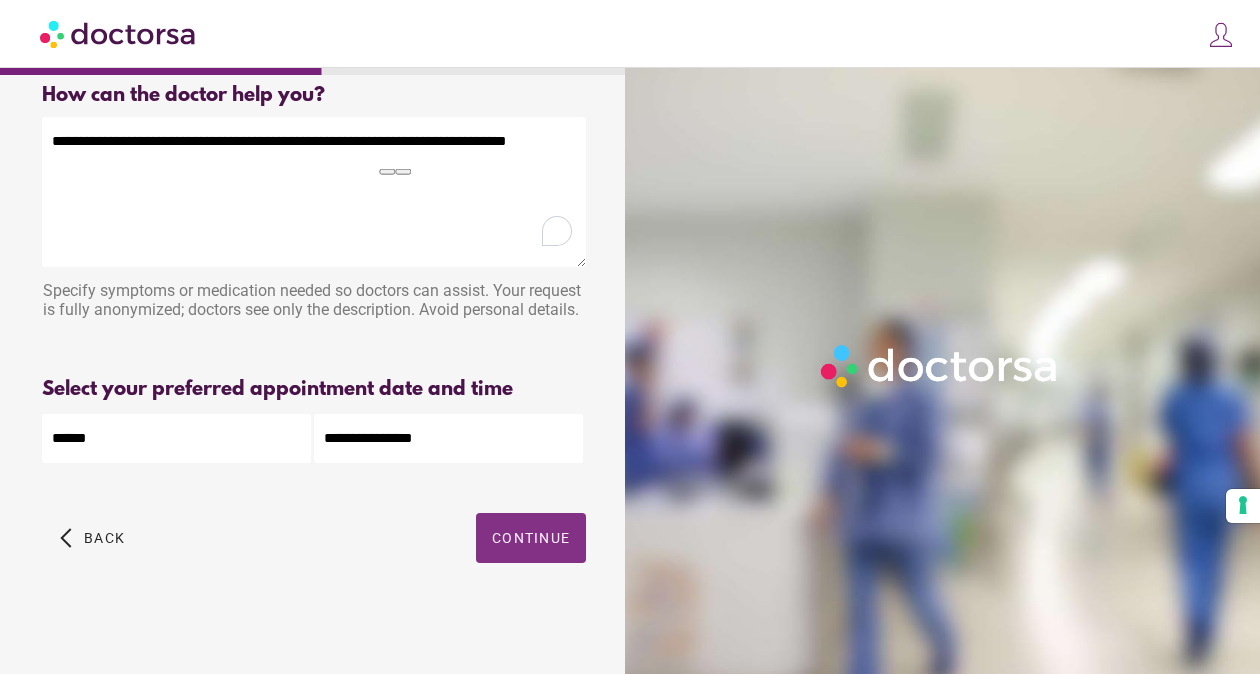 type on "**********" 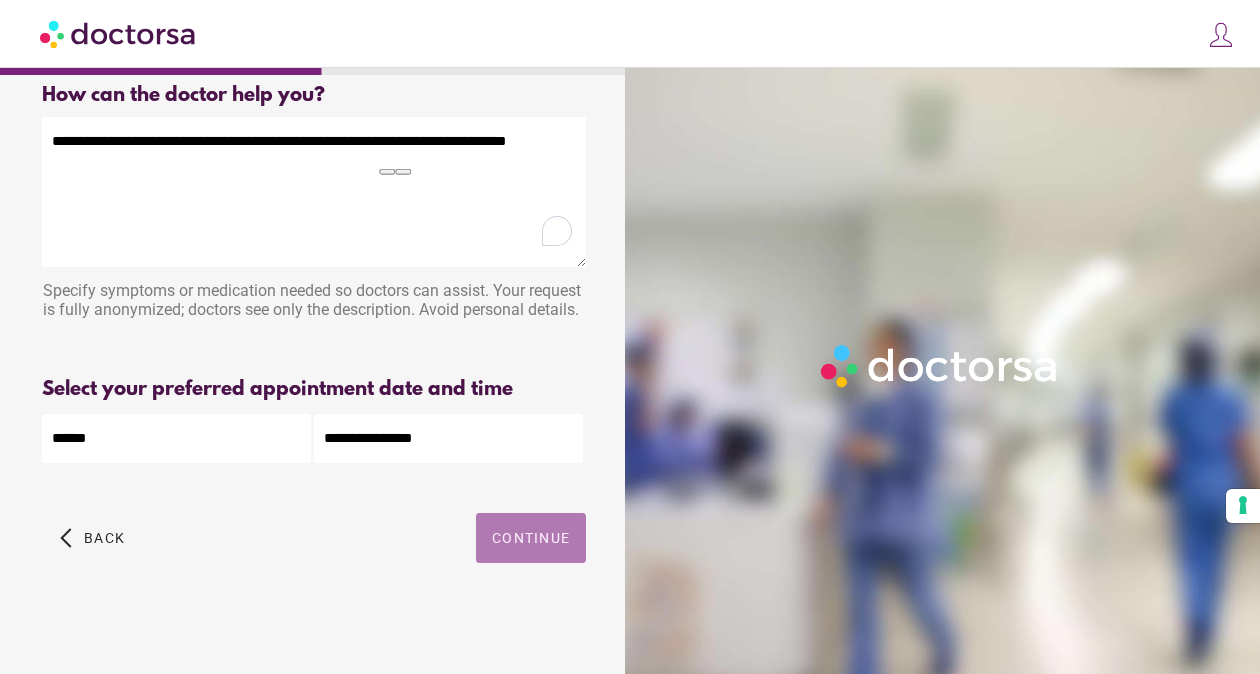click on "Continue" at bounding box center [531, 538] 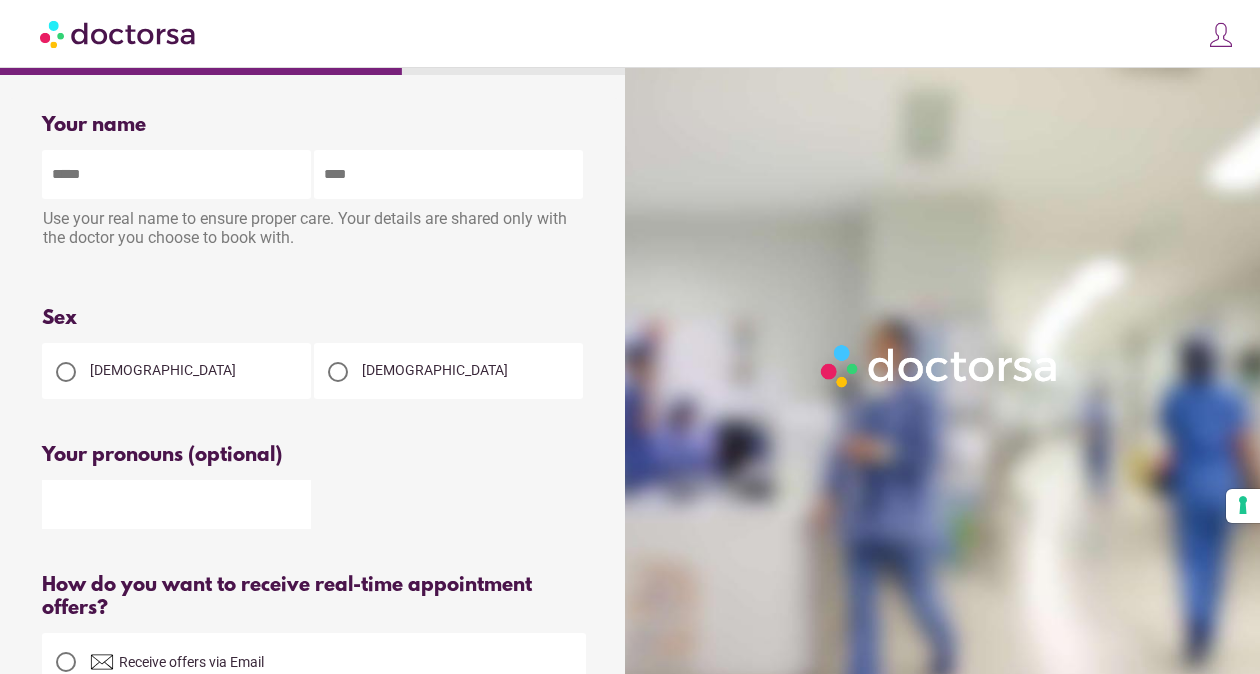 click at bounding box center (66, 372) 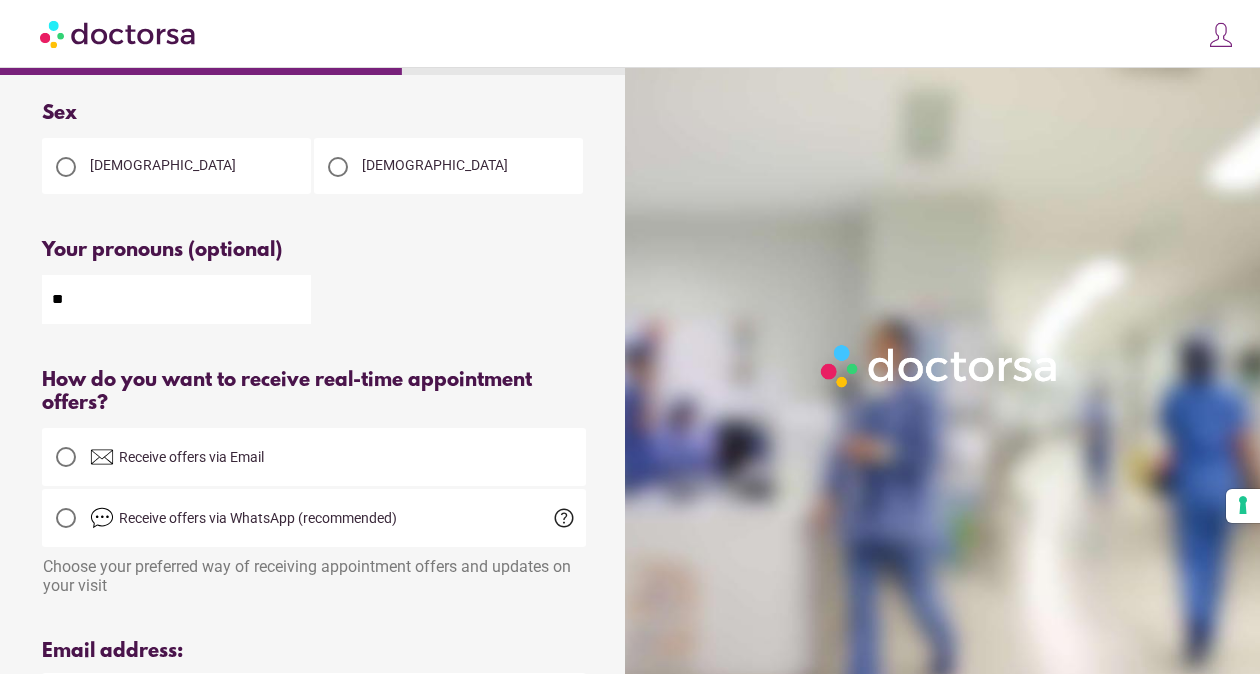 scroll, scrollTop: 221, scrollLeft: 0, axis: vertical 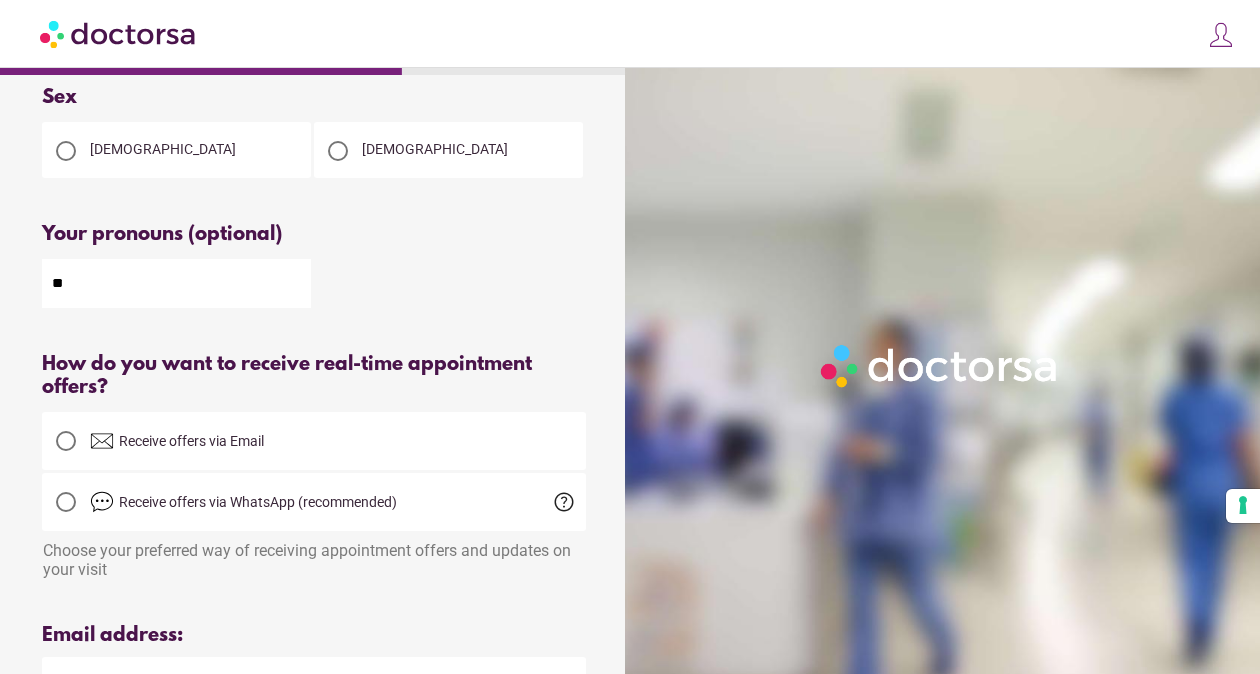 type on "**" 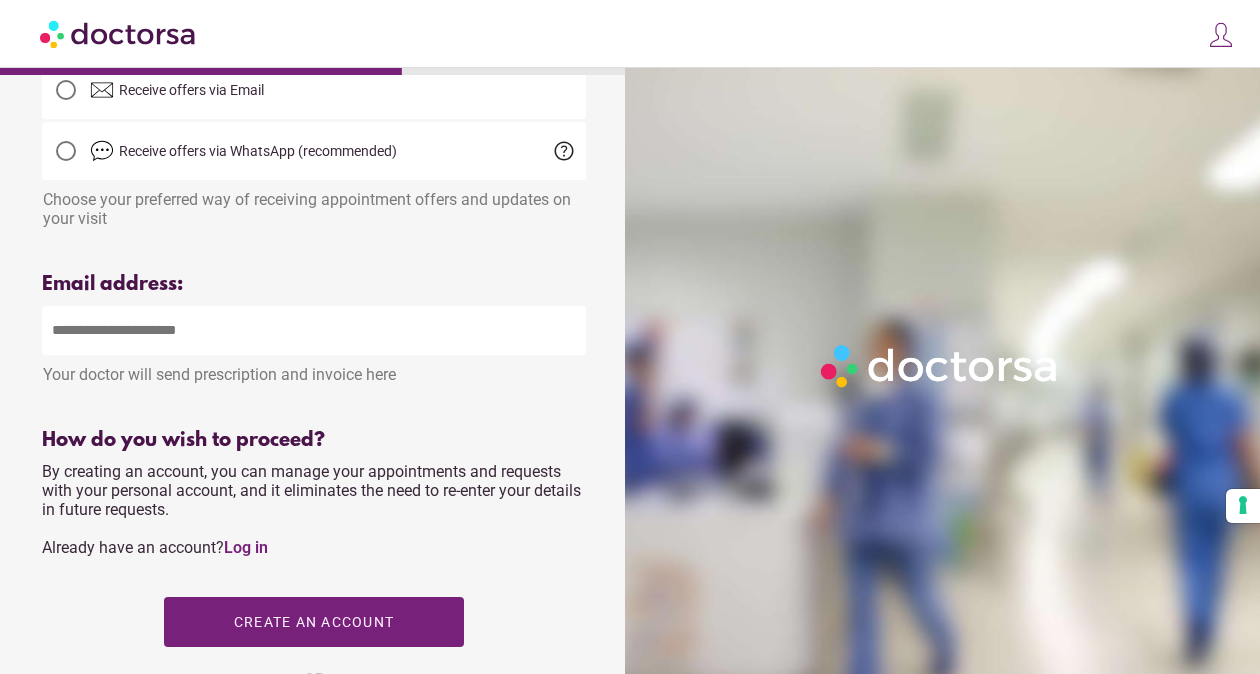 scroll, scrollTop: 573, scrollLeft: 0, axis: vertical 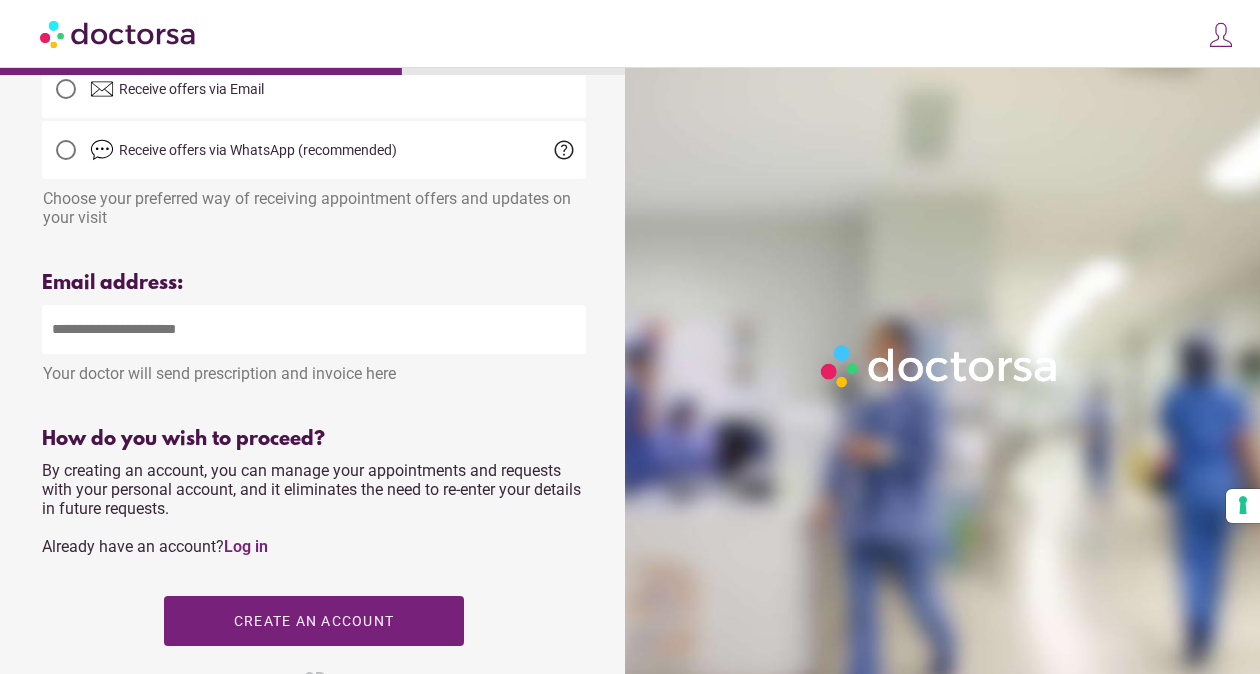 click at bounding box center (314, 329) 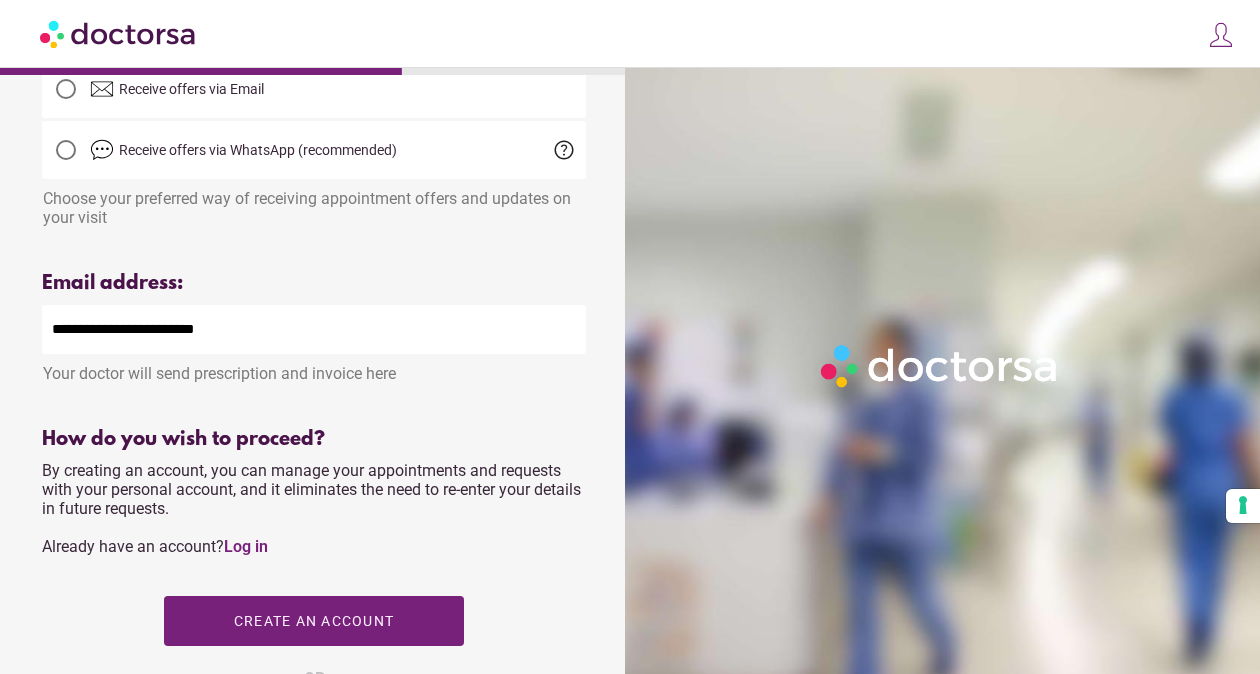 type on "**********" 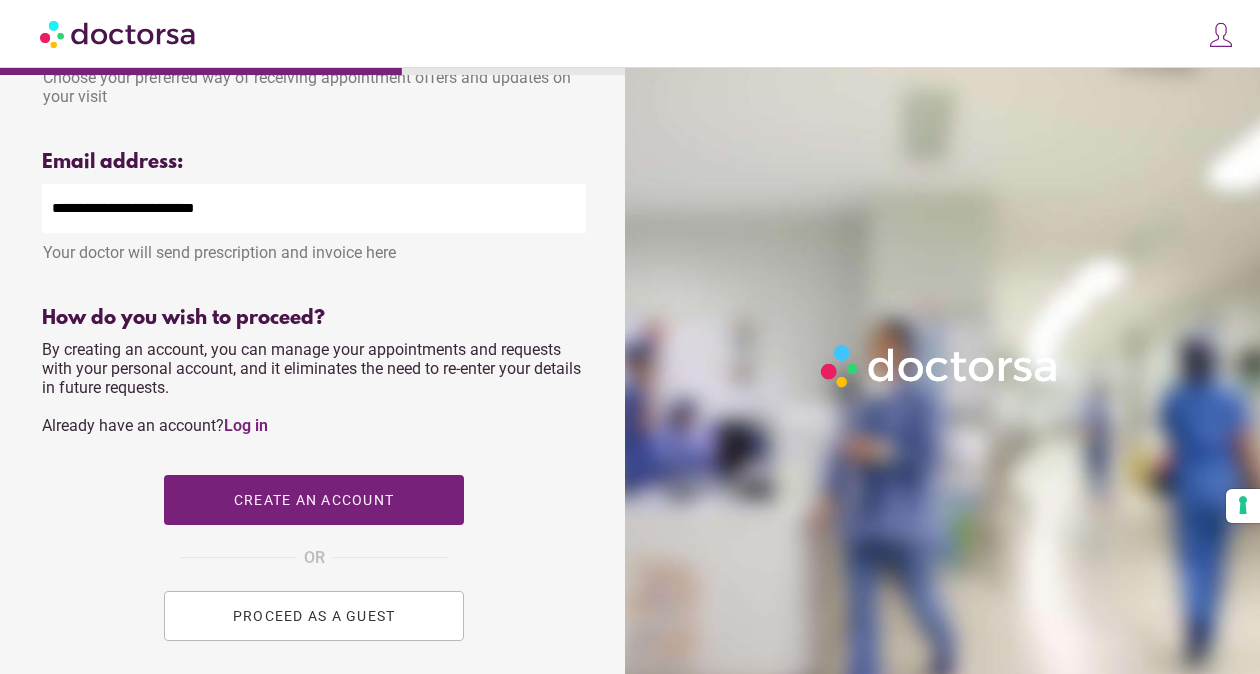 scroll, scrollTop: 697, scrollLeft: 0, axis: vertical 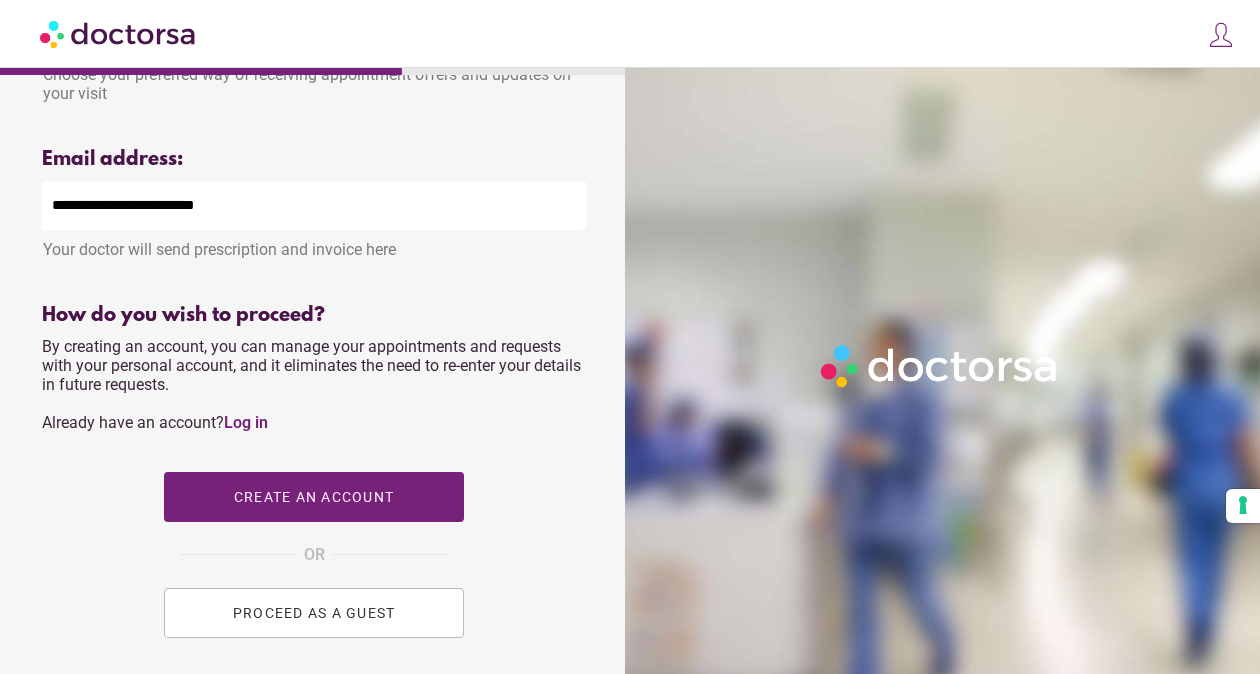 click on "PROCEED AS A GUEST" at bounding box center (314, 613) 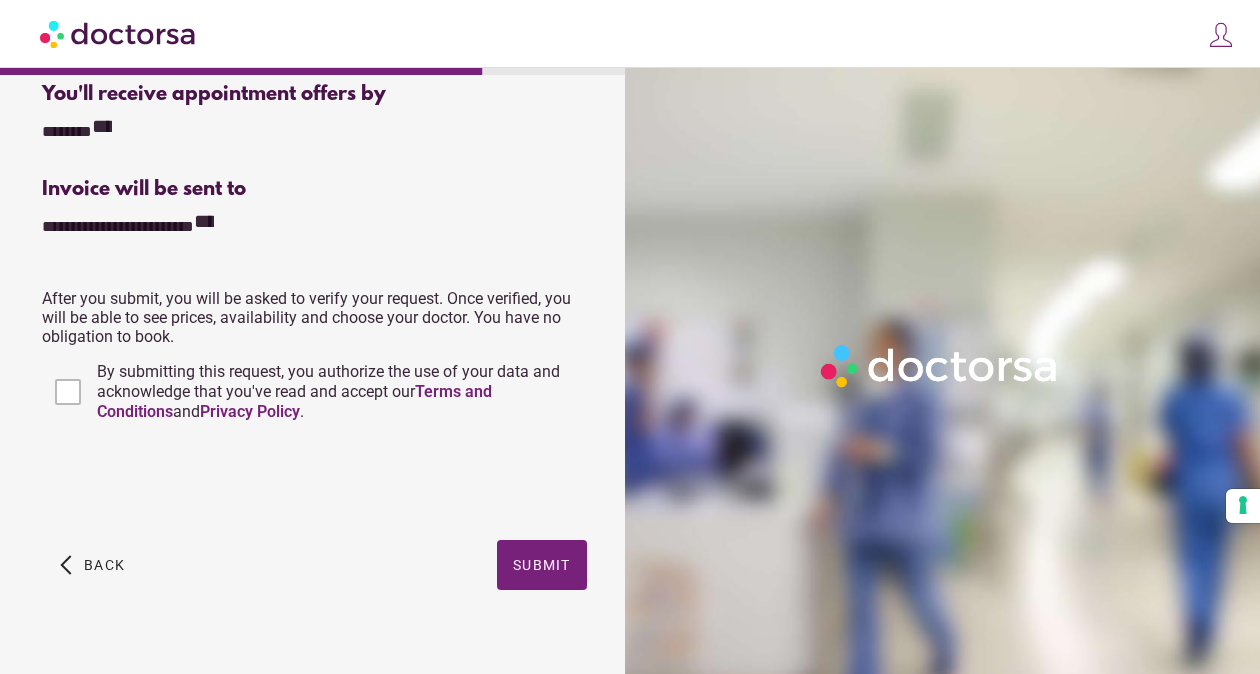 scroll, scrollTop: 818, scrollLeft: 0, axis: vertical 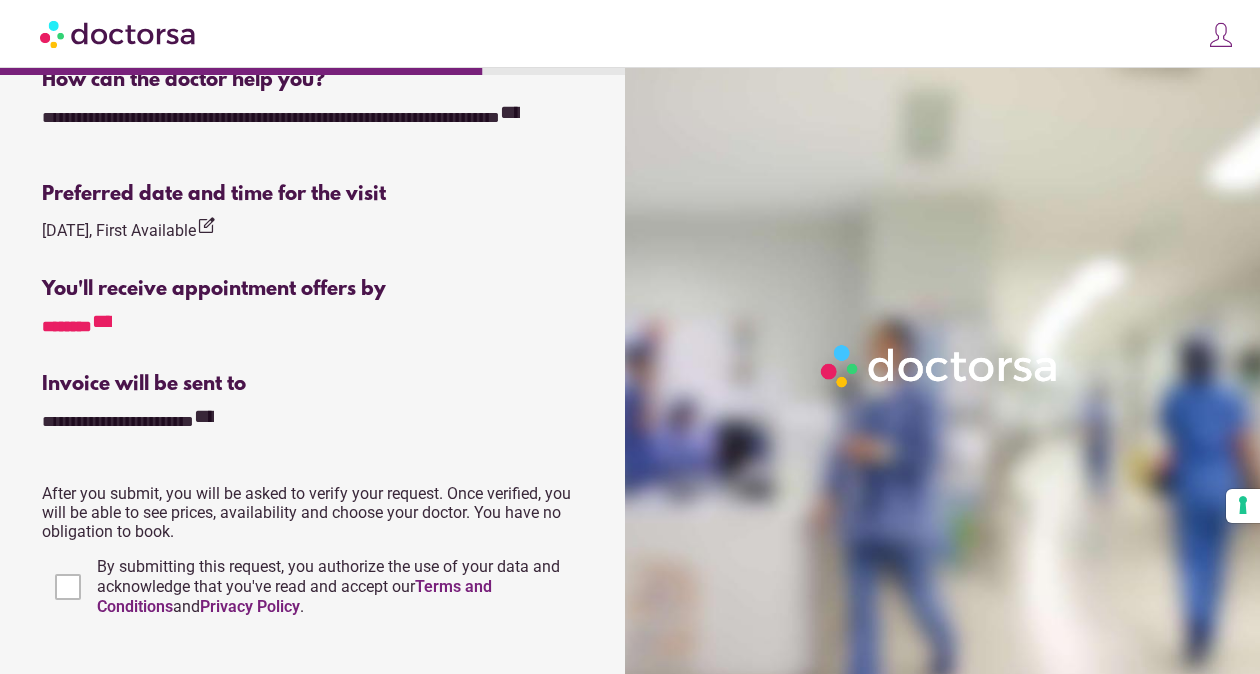 click on "**********" at bounding box center (89, 324) 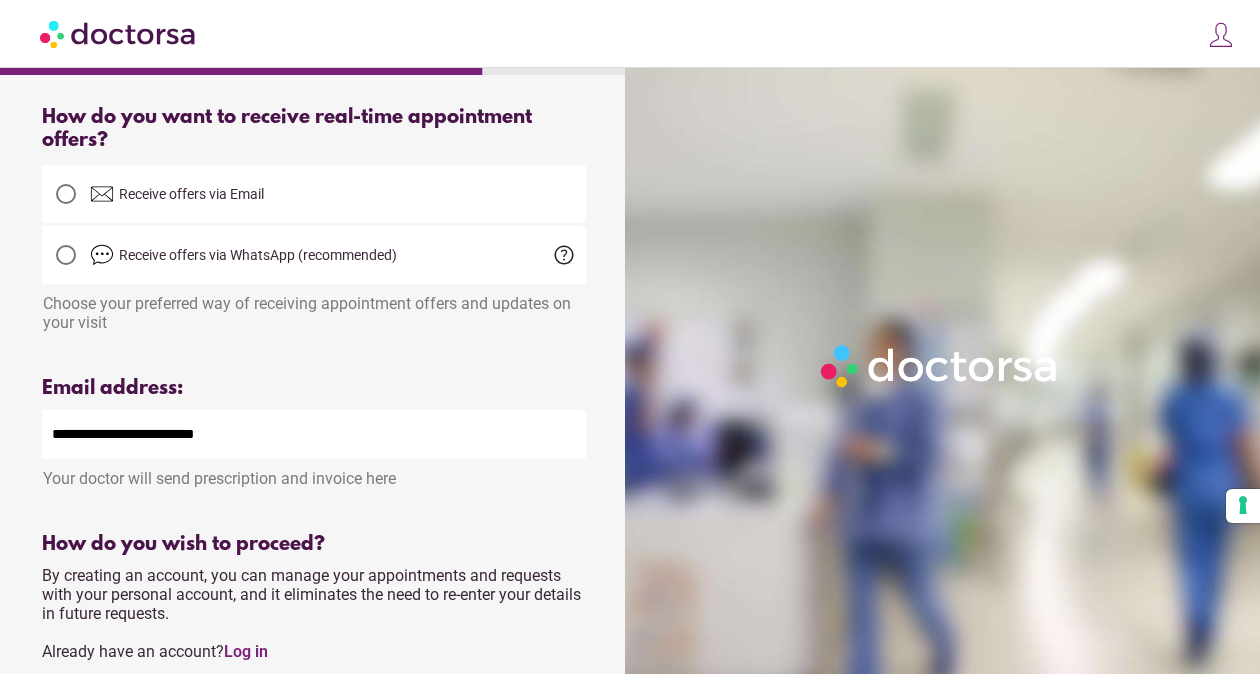 scroll, scrollTop: 408, scrollLeft: 0, axis: vertical 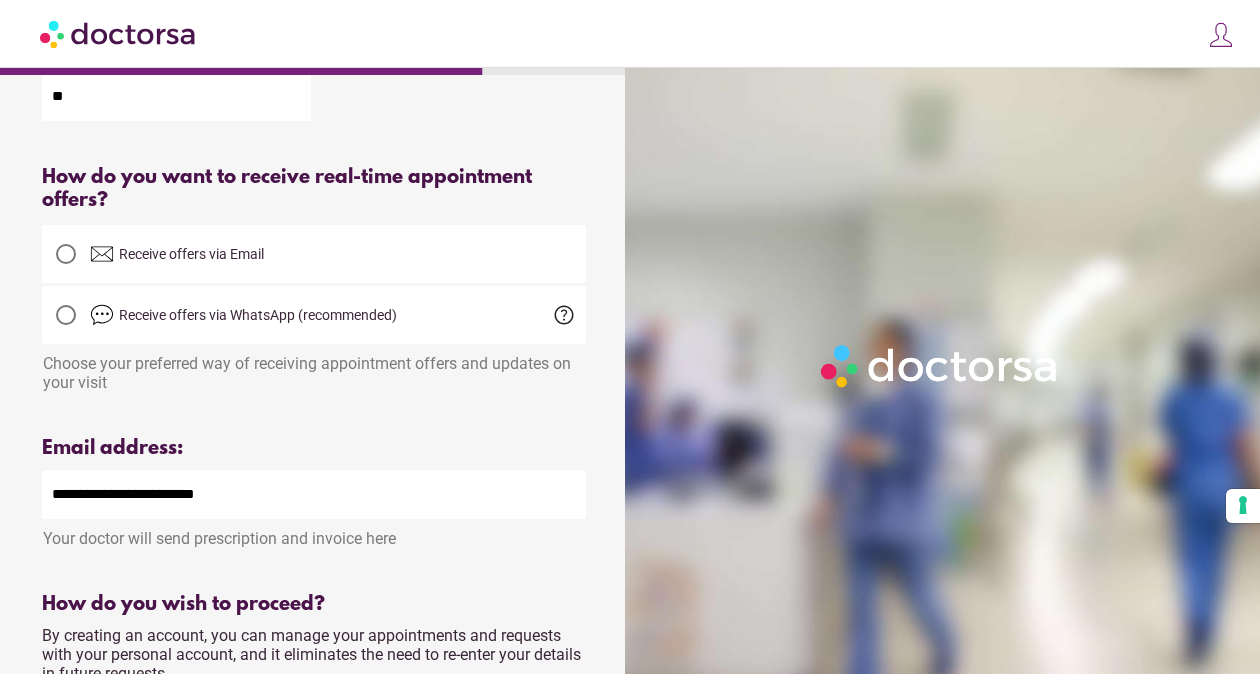 click at bounding box center [66, 254] 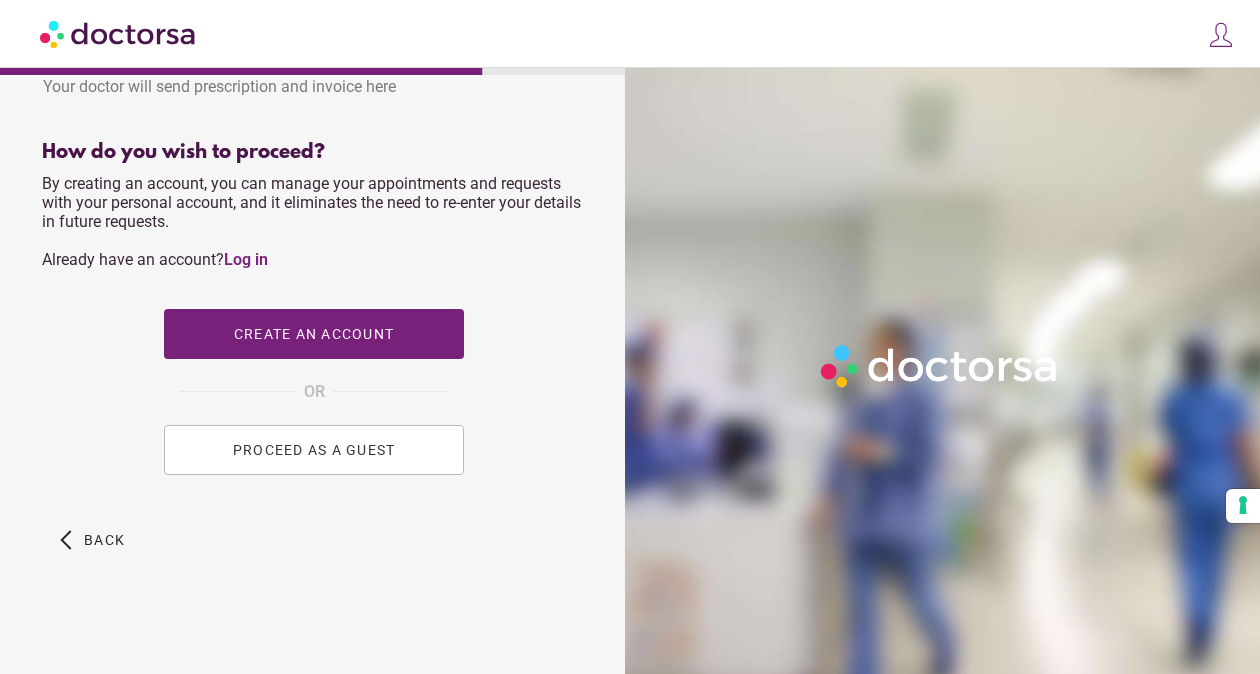 scroll, scrollTop: 874, scrollLeft: 0, axis: vertical 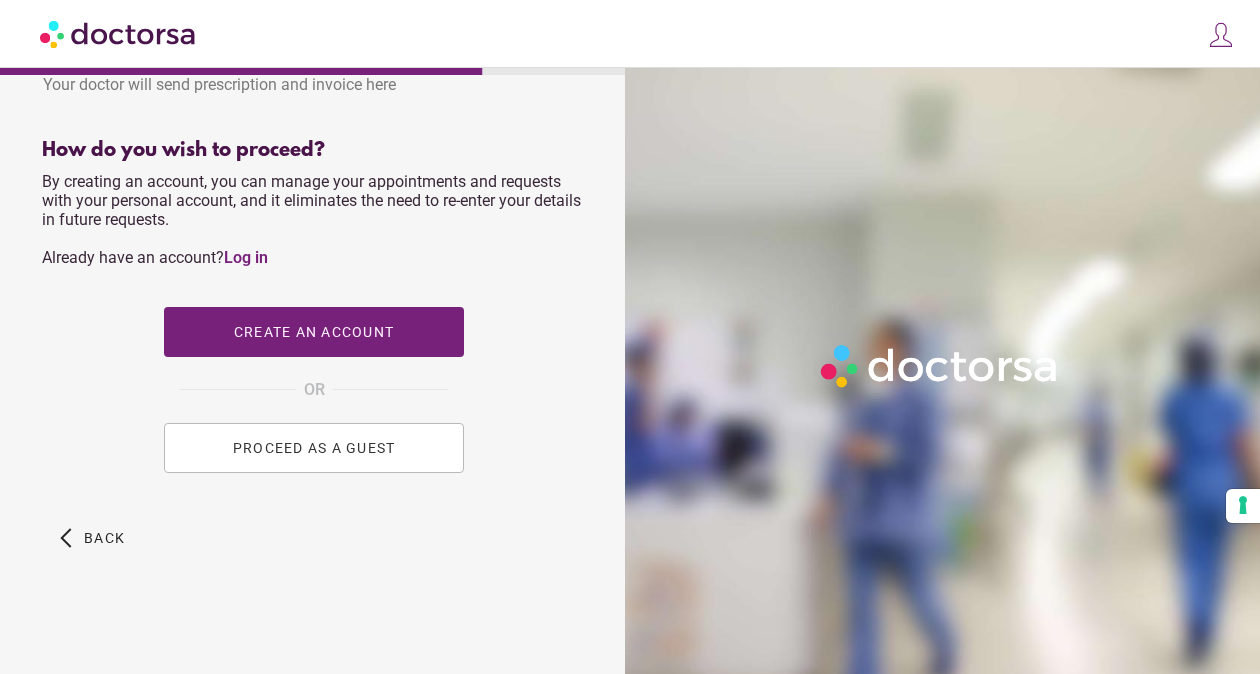 click on "PROCEED AS A GUEST" at bounding box center (314, 448) 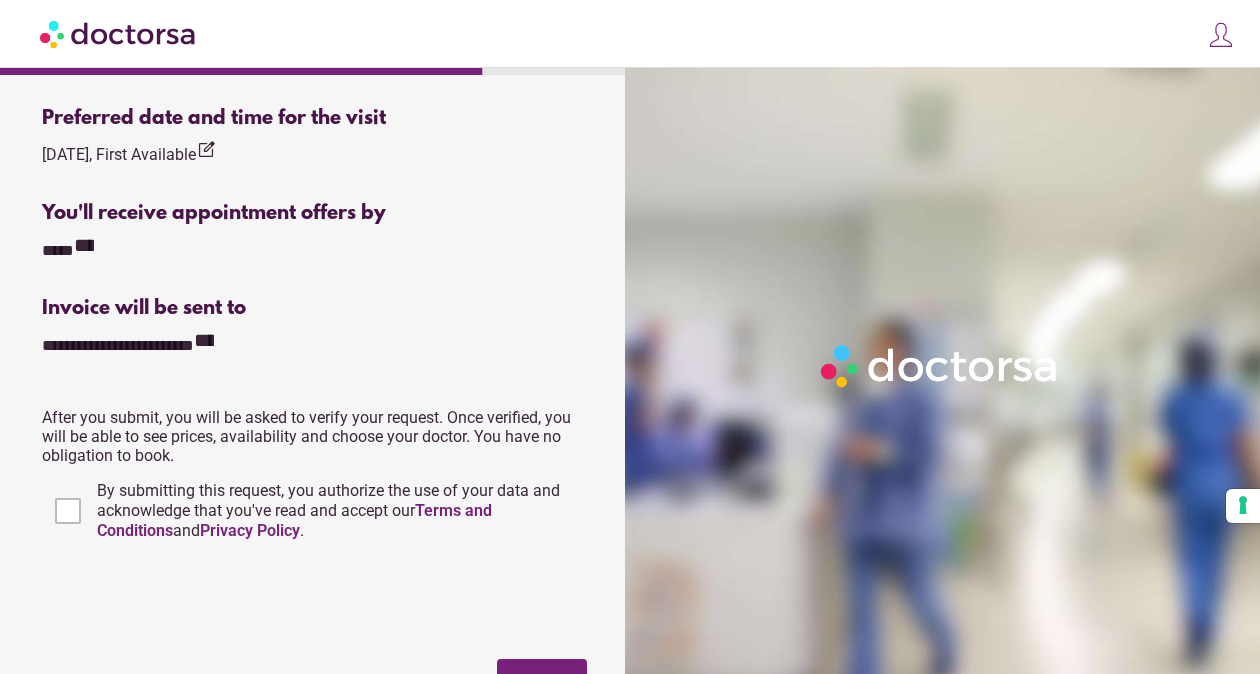 scroll, scrollTop: 818, scrollLeft: 0, axis: vertical 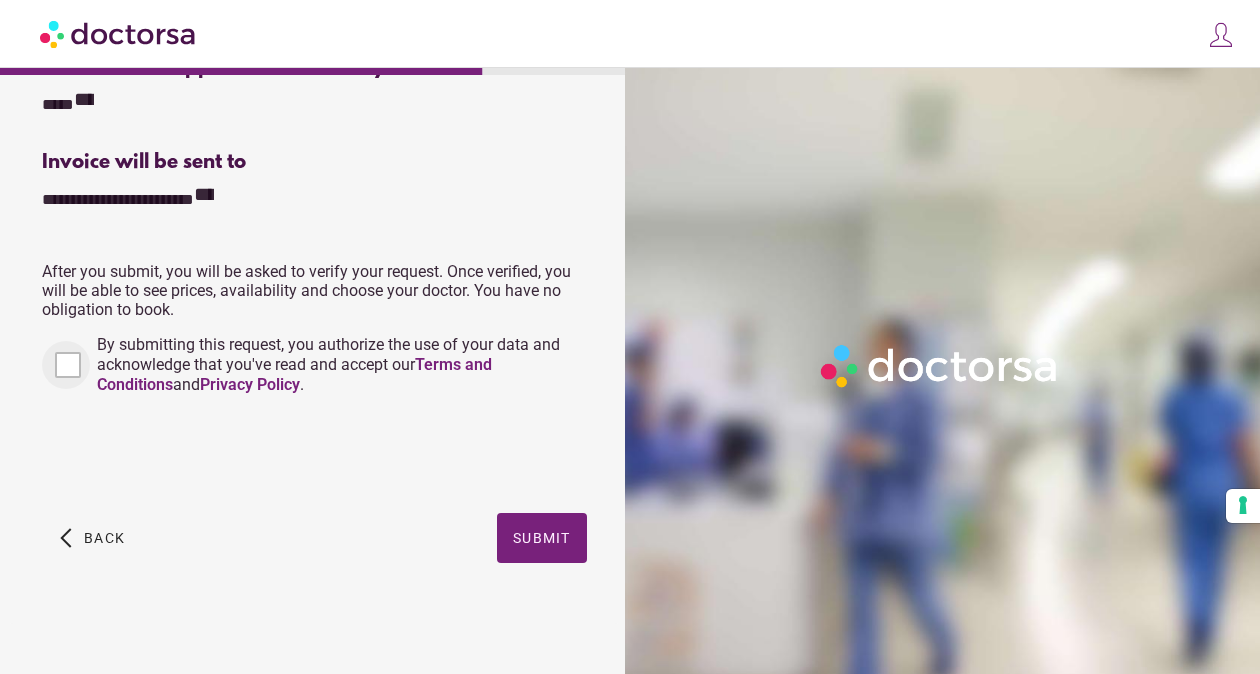 click at bounding box center [66, 365] 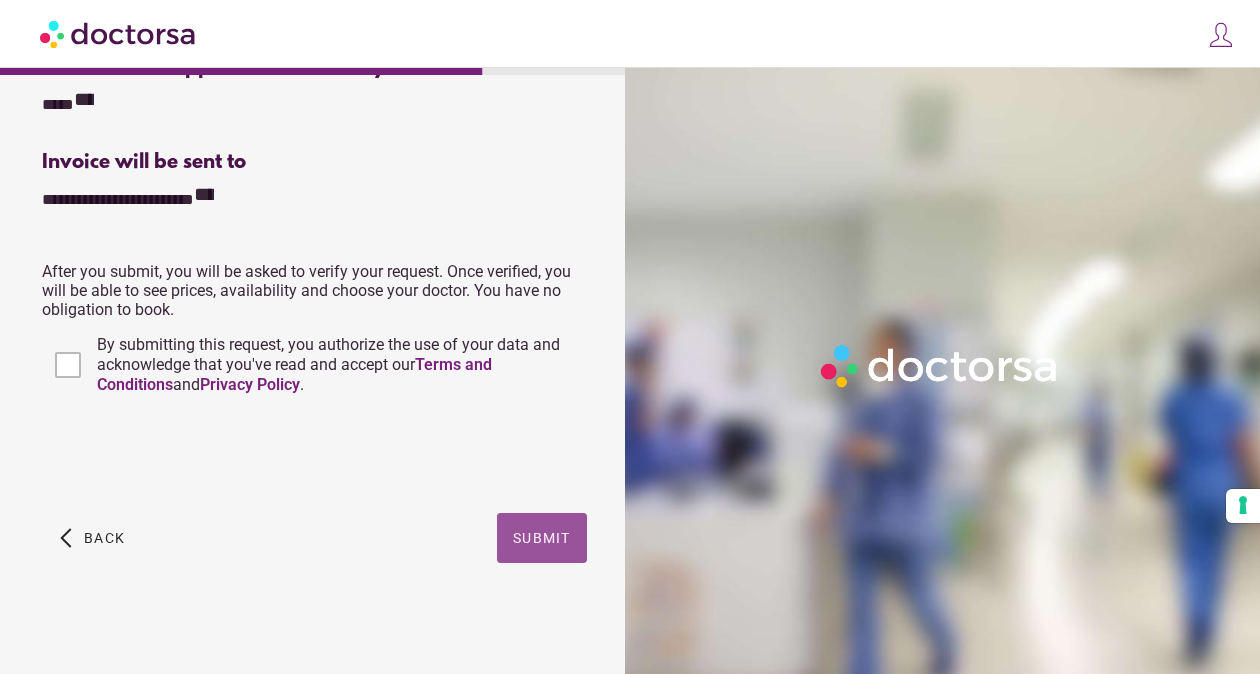 click at bounding box center [542, 538] 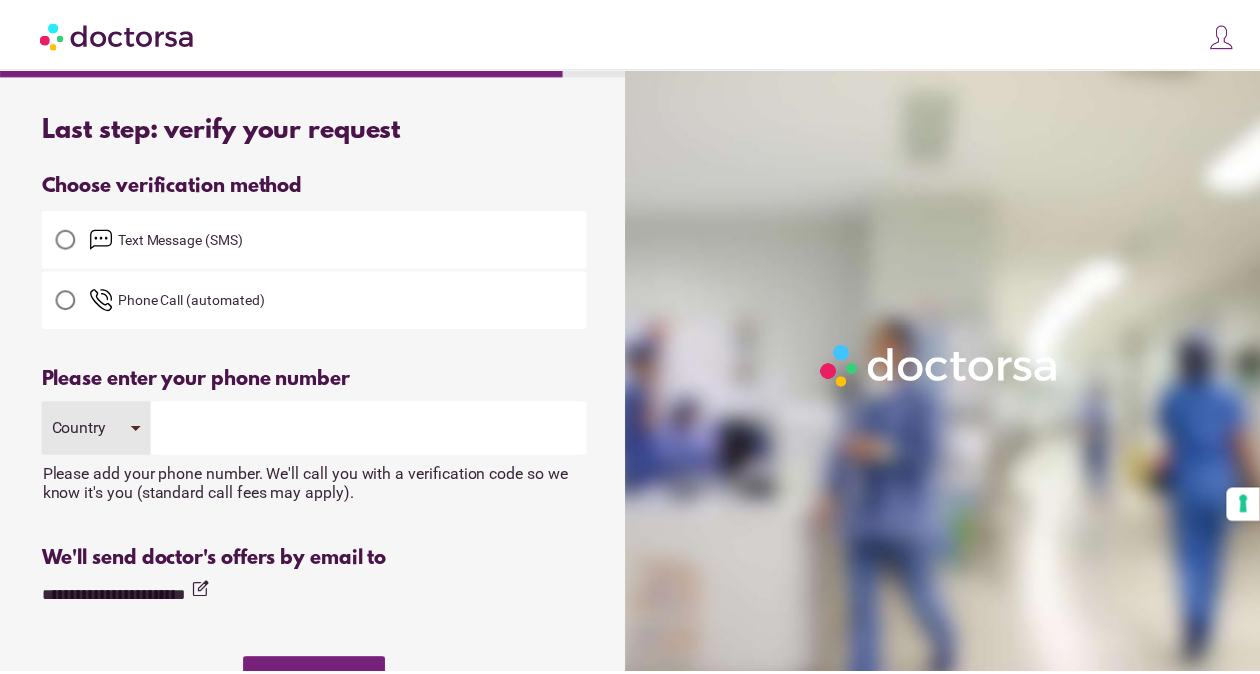 scroll, scrollTop: 0, scrollLeft: 0, axis: both 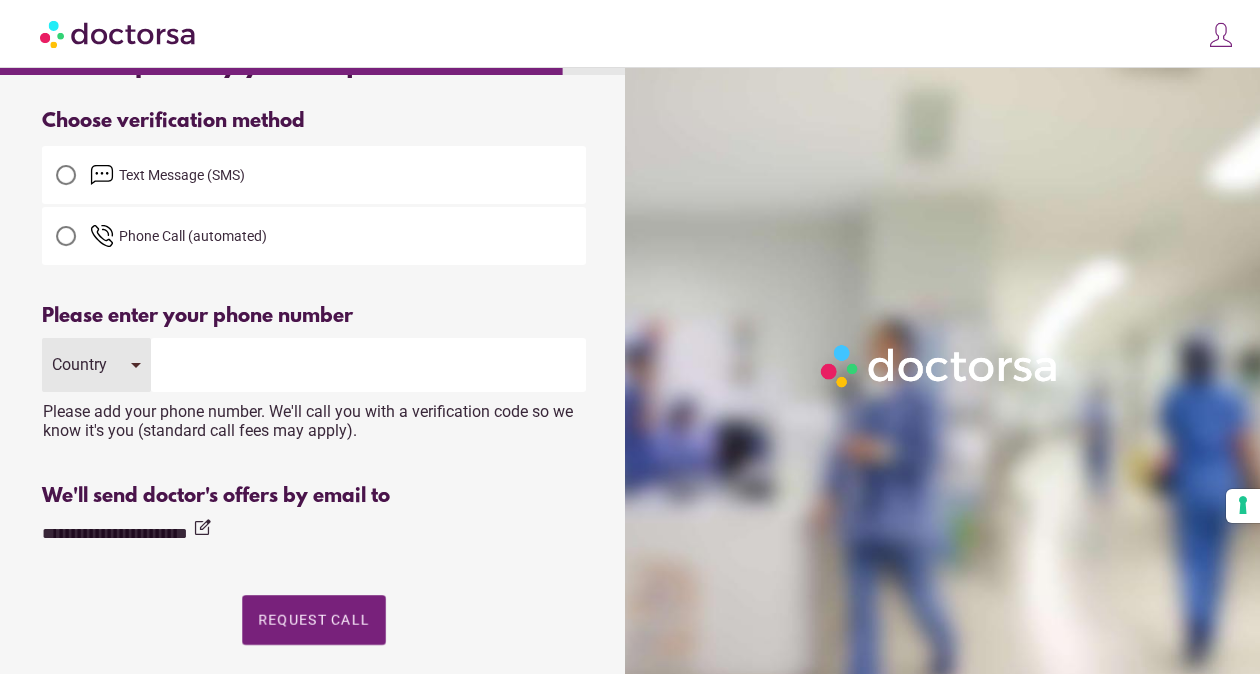 click at bounding box center (66, 175) 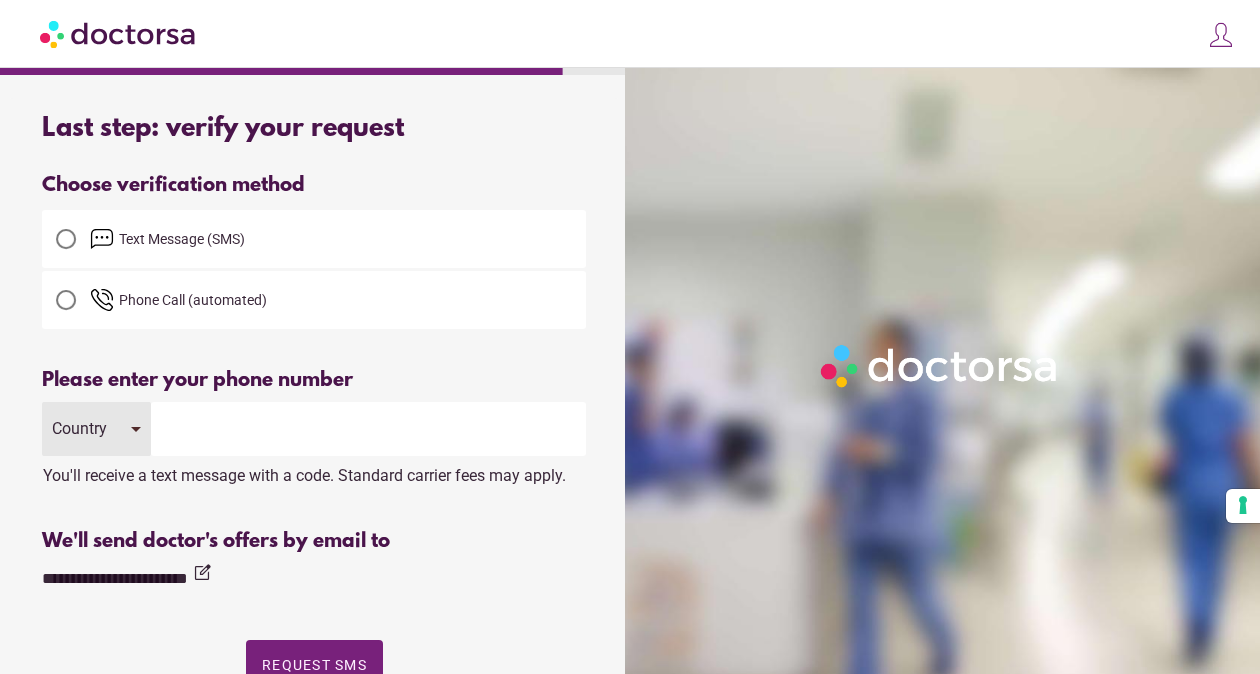 click on "Country" at bounding box center [96, 429] 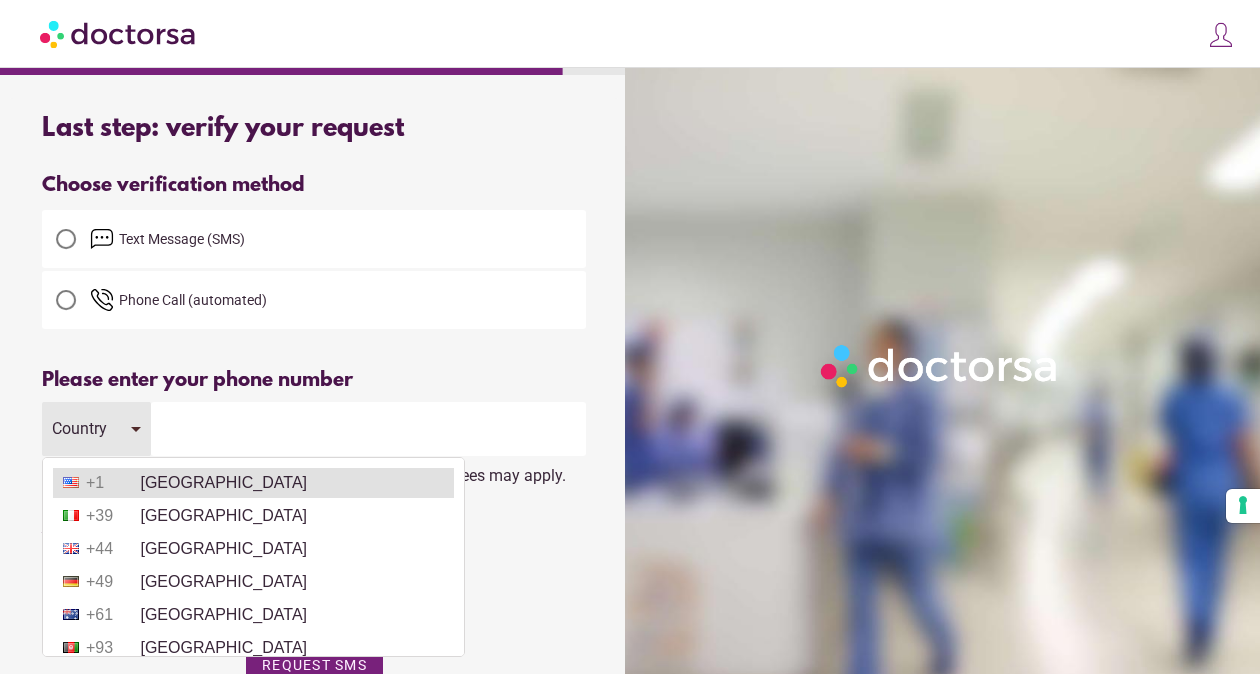 click on "+1   United States" at bounding box center (253, 483) 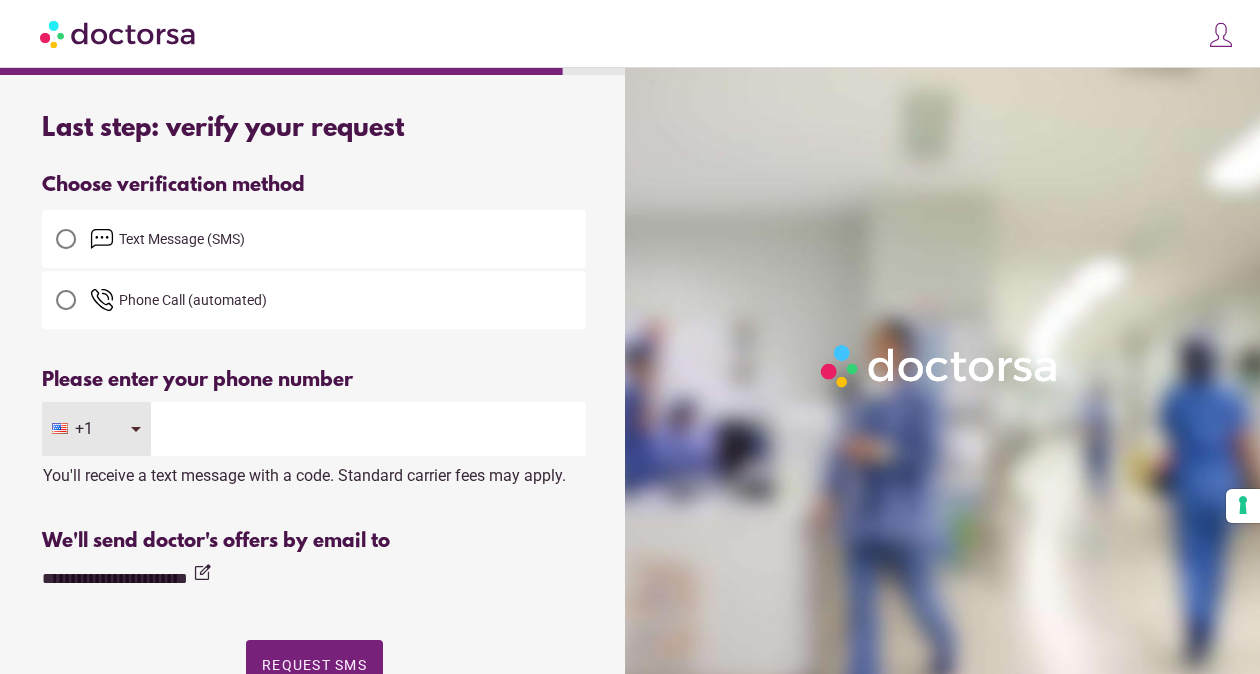 click at bounding box center [368, 429] 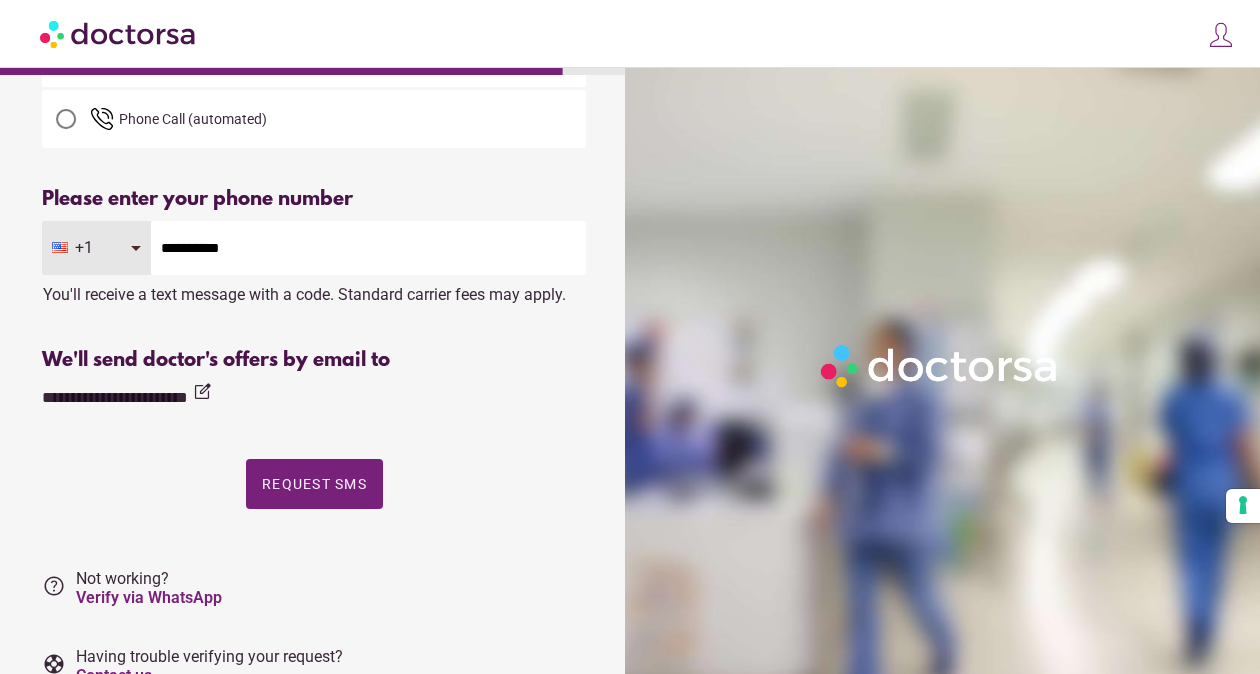 scroll, scrollTop: 184, scrollLeft: 0, axis: vertical 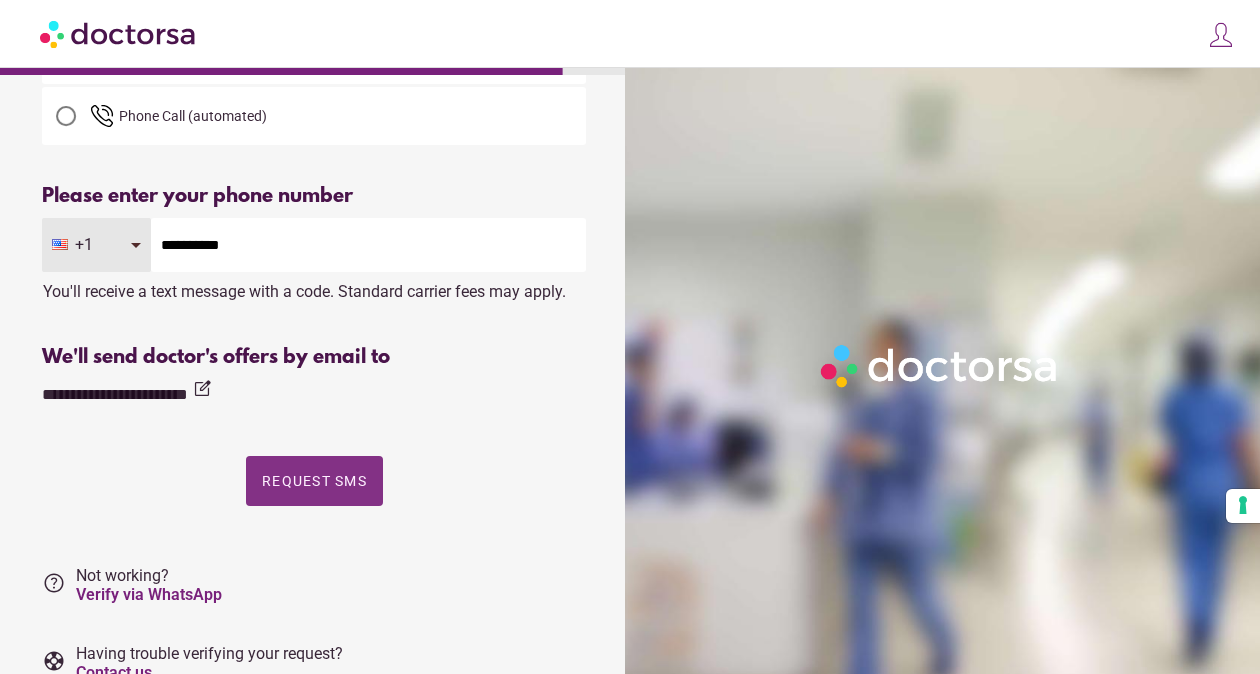 type on "**********" 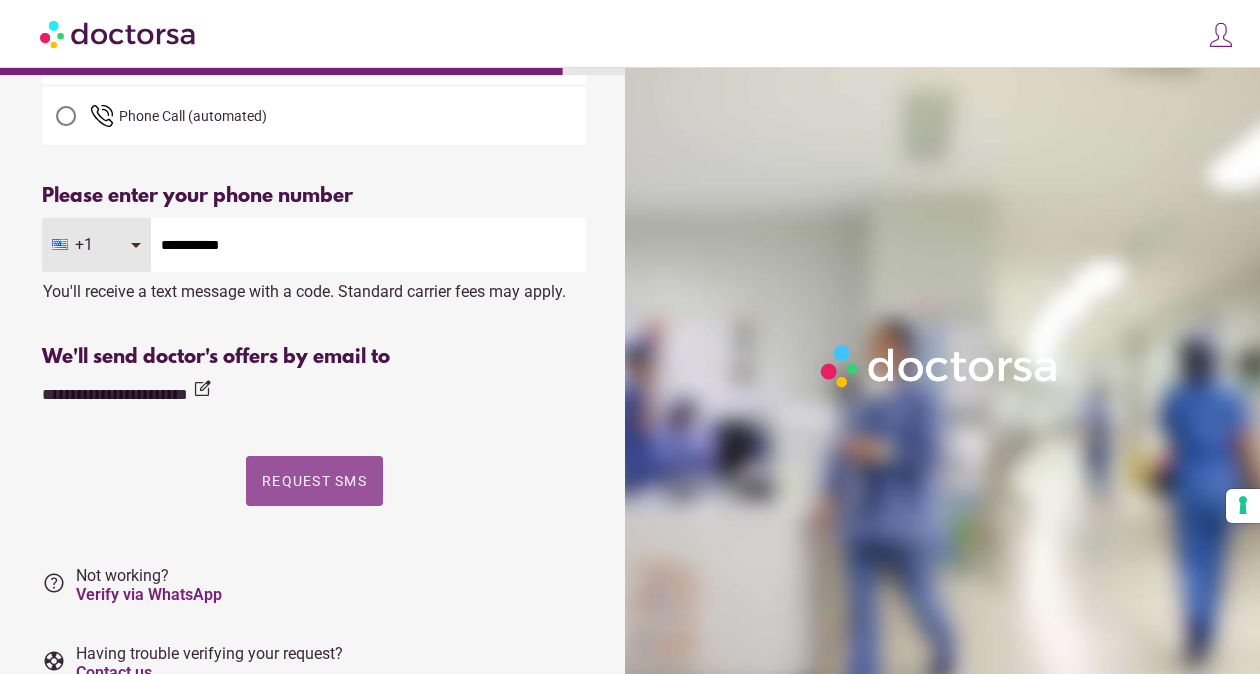 scroll, scrollTop: 0, scrollLeft: 0, axis: both 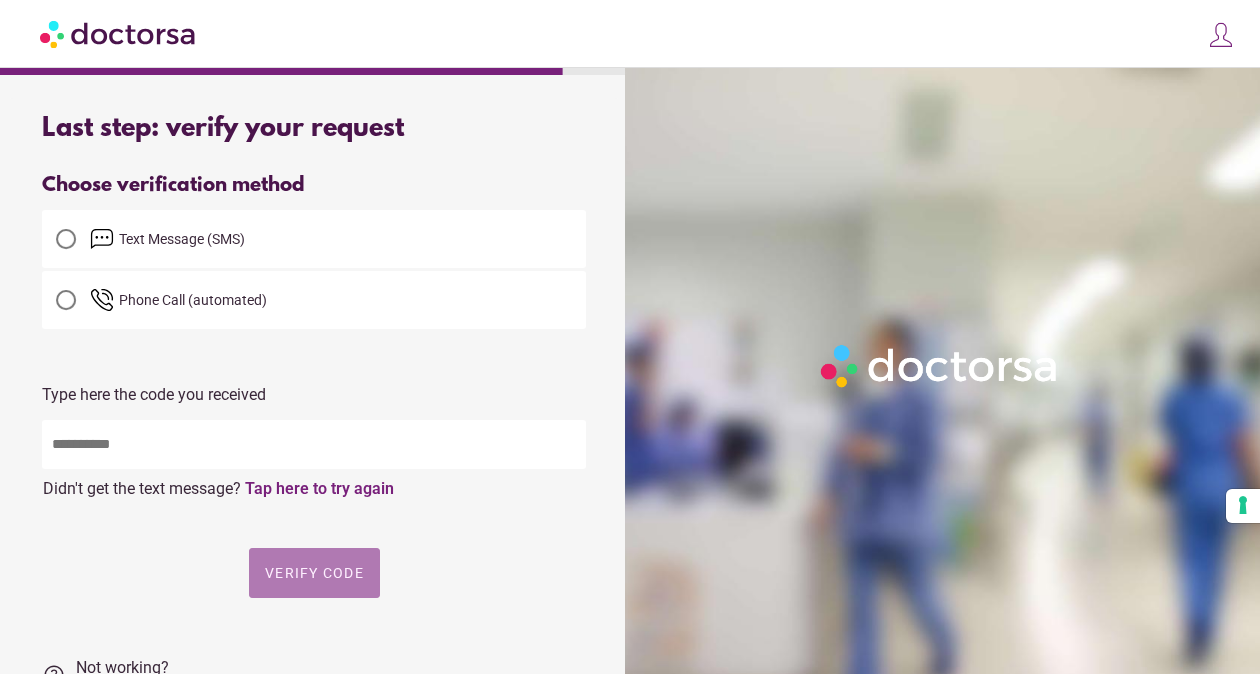 click on "Verify code" at bounding box center (314, 573) 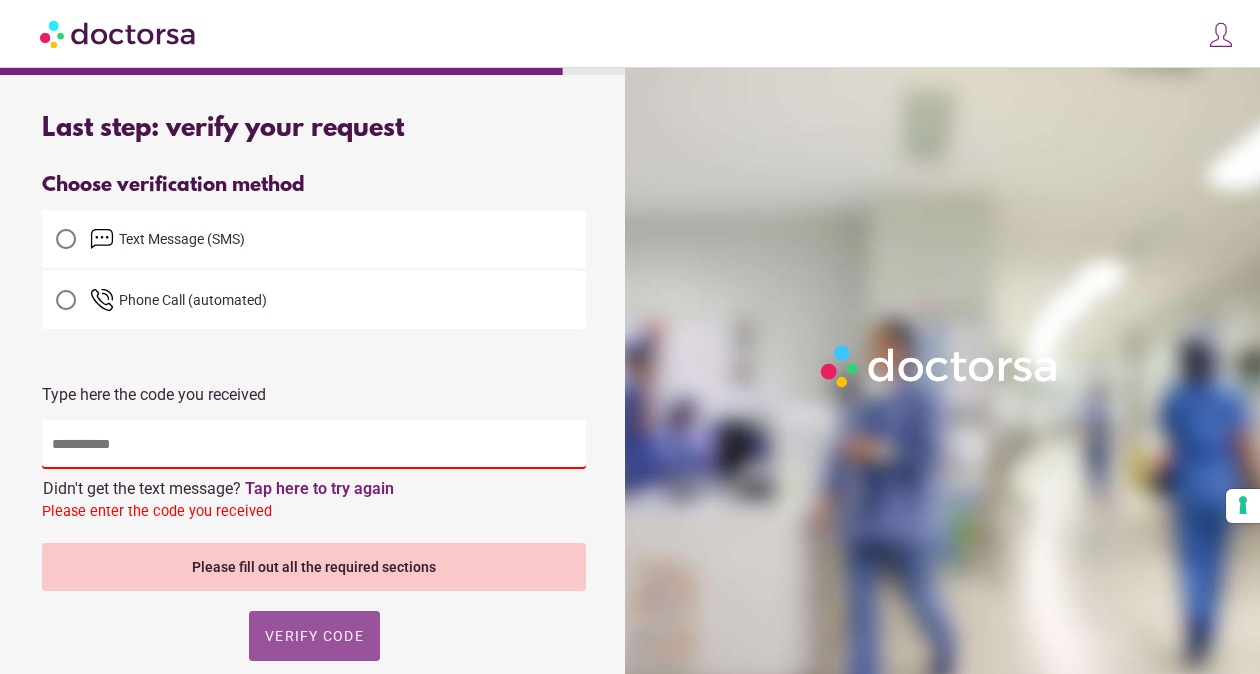 type 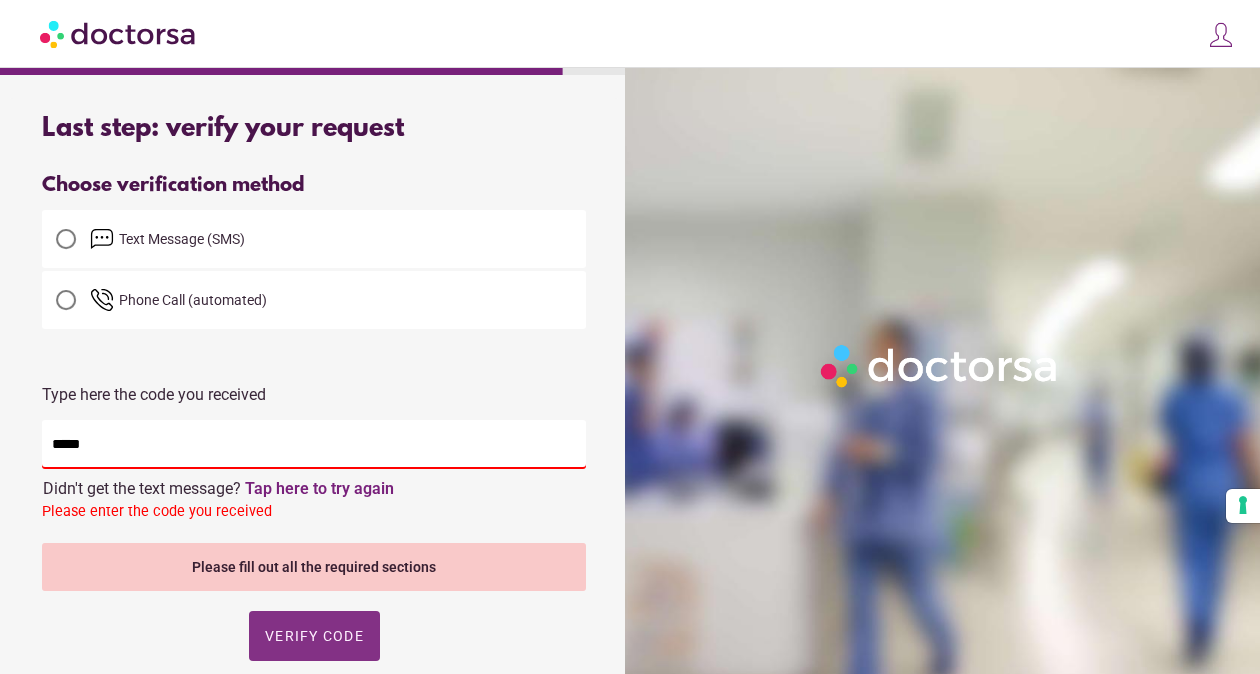 type on "*****" 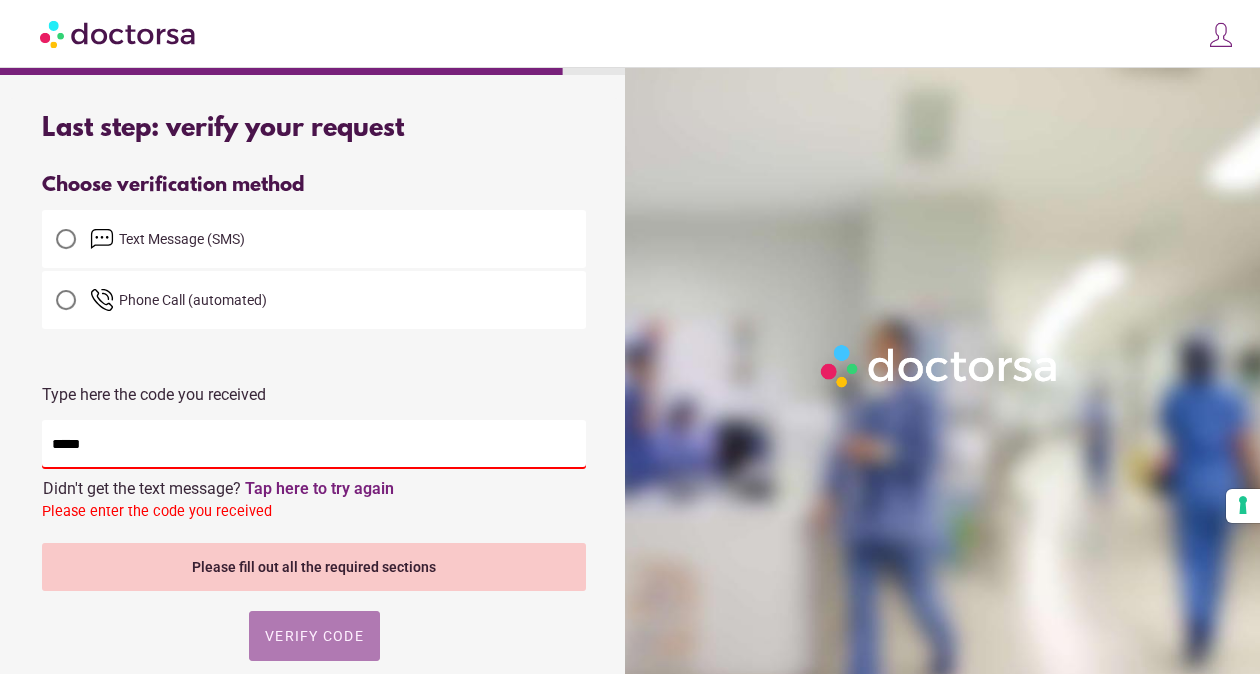 click on "Verify code" at bounding box center [314, 636] 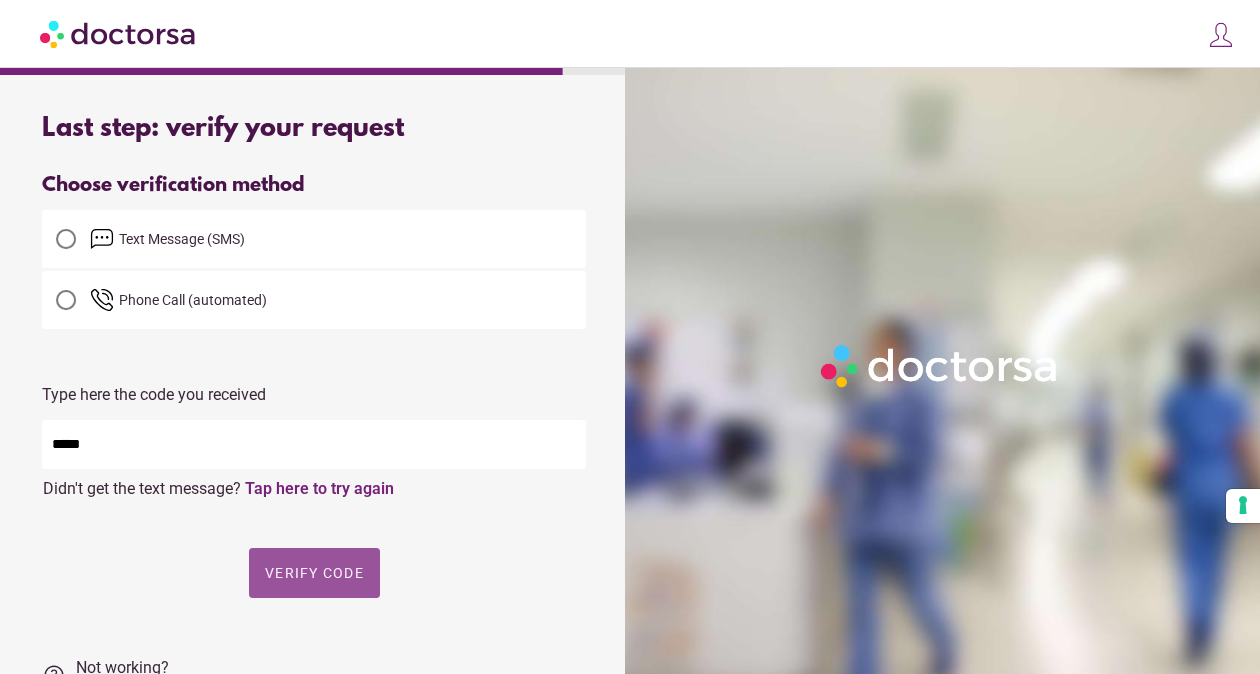 scroll, scrollTop: 186, scrollLeft: 0, axis: vertical 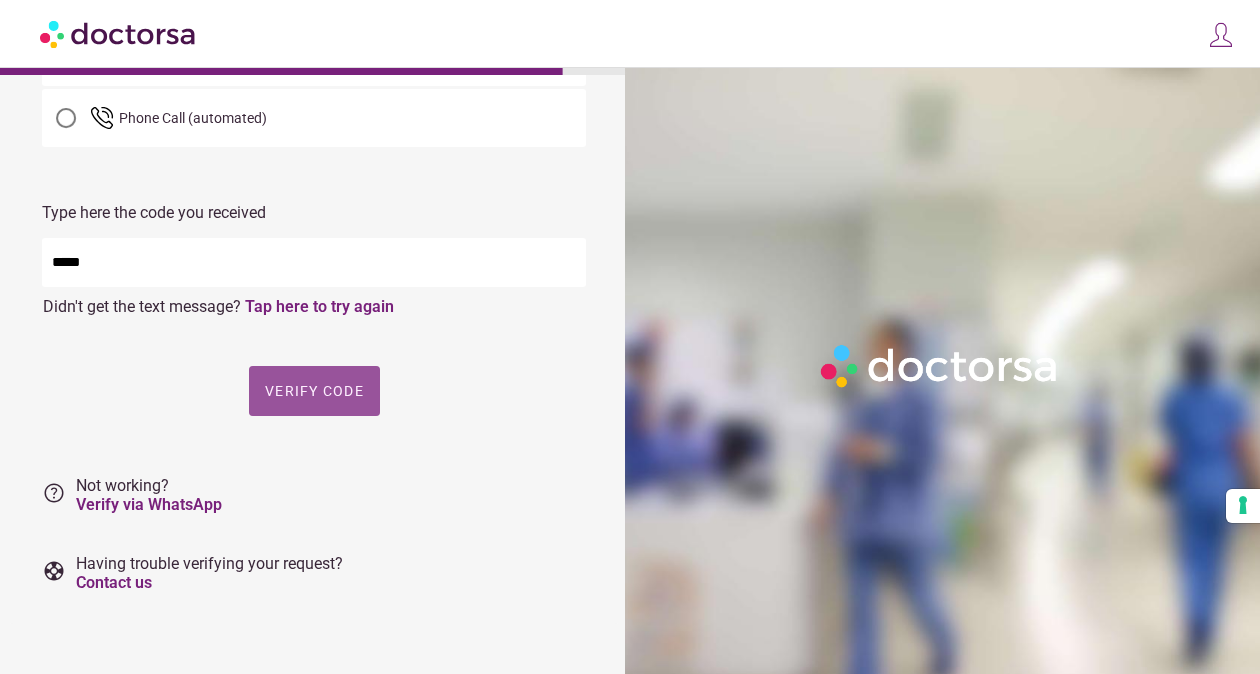 click at bounding box center [314, 391] 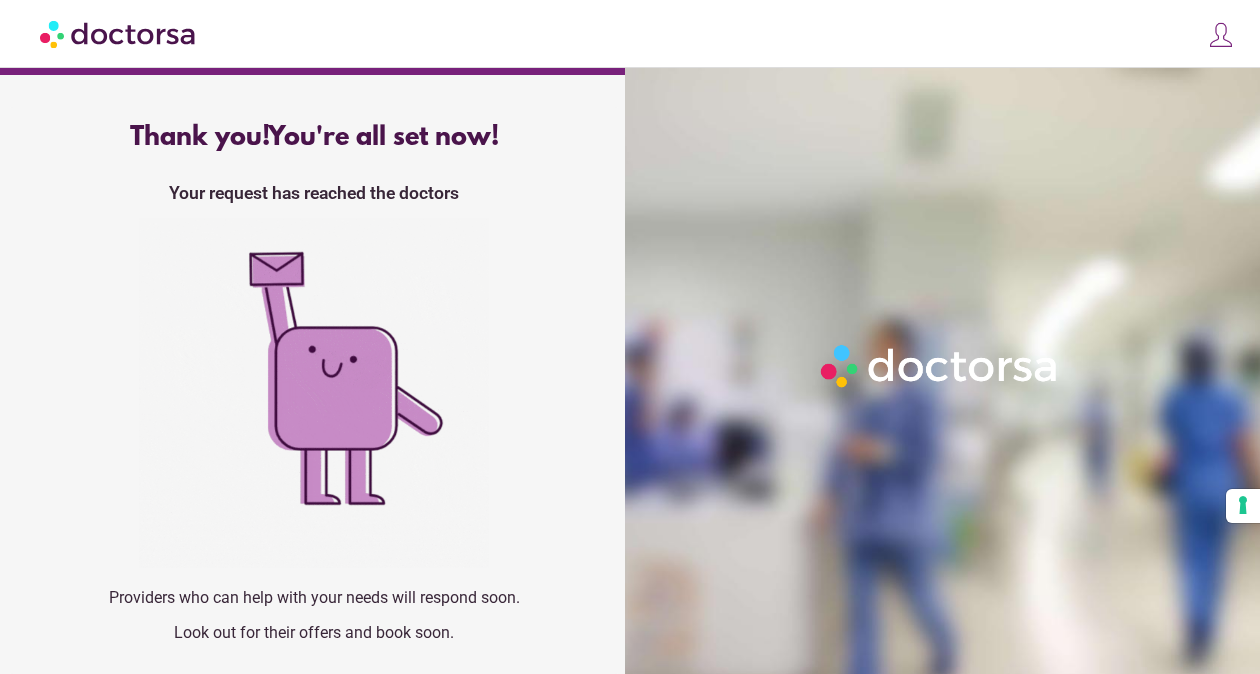 scroll, scrollTop: 0, scrollLeft: 0, axis: both 